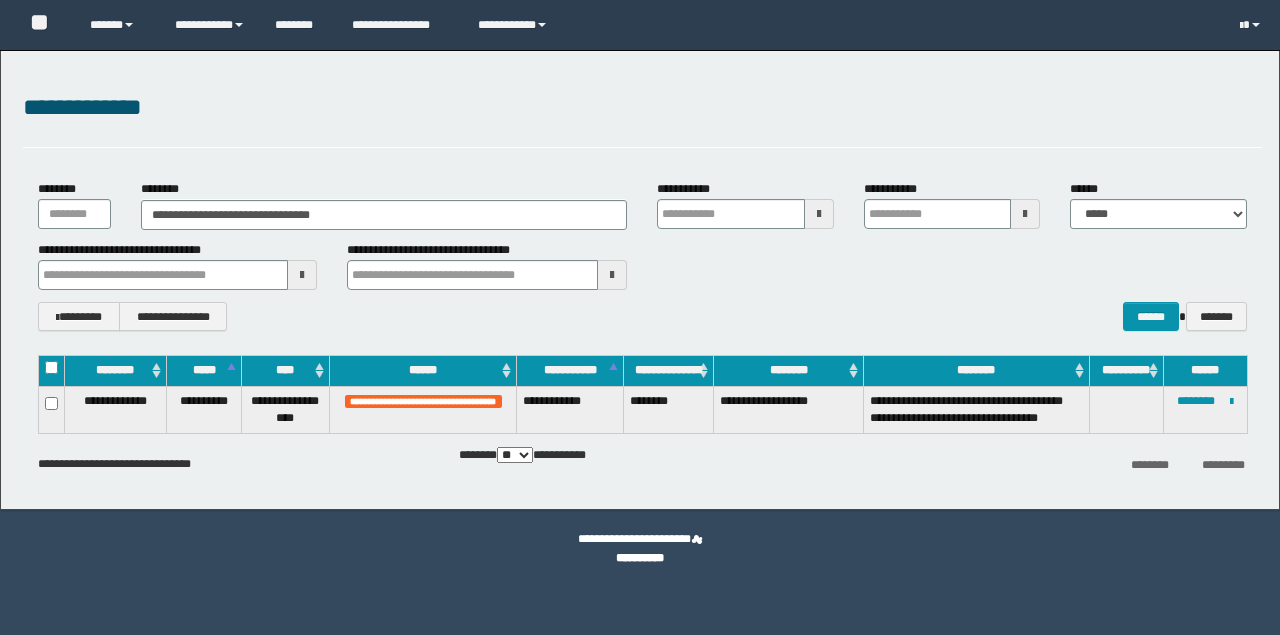 scroll, scrollTop: 0, scrollLeft: 0, axis: both 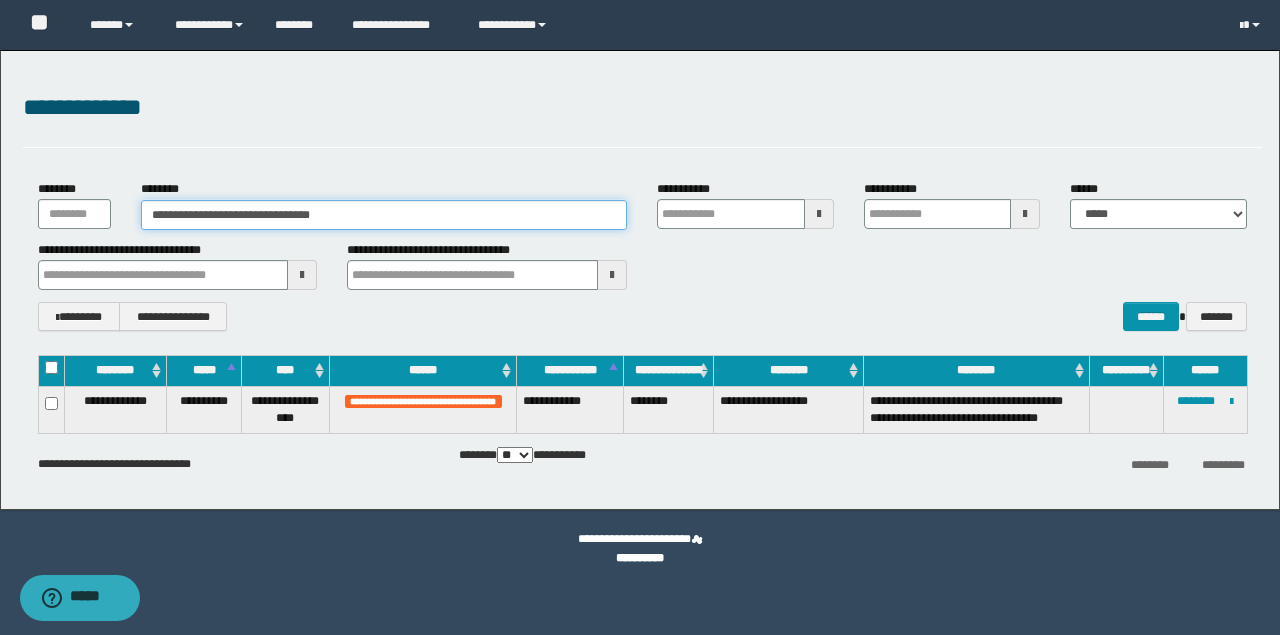 drag, startPoint x: 393, startPoint y: 215, endPoint x: -12, endPoint y: 200, distance: 405.27768 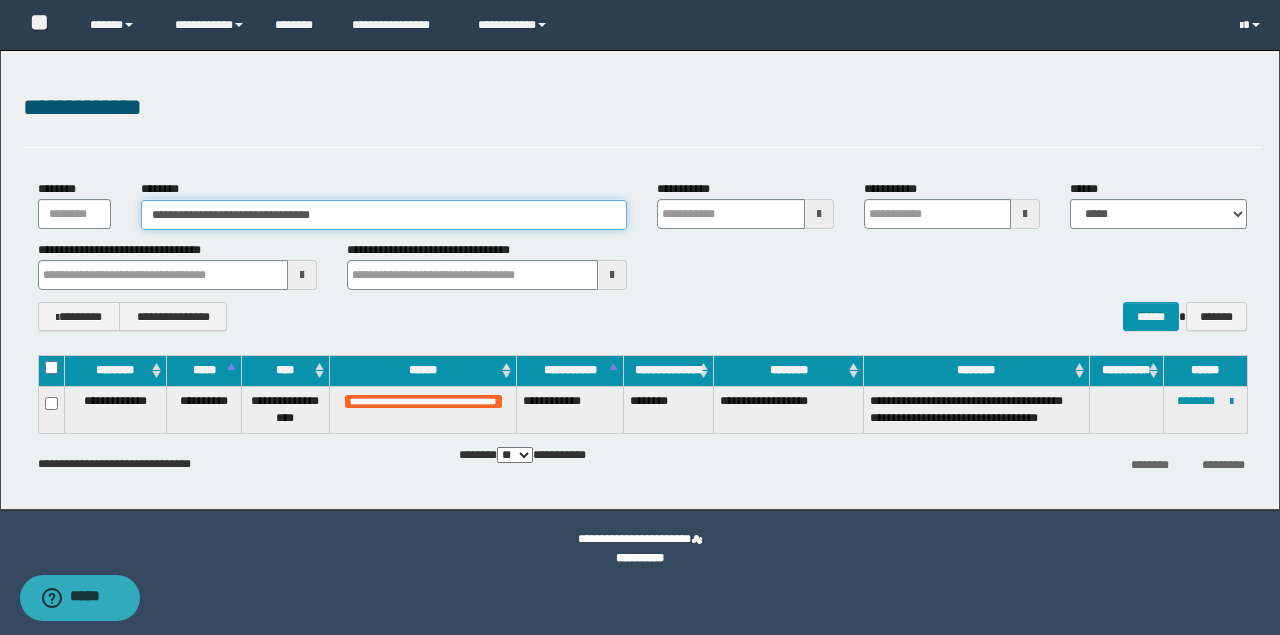 paste 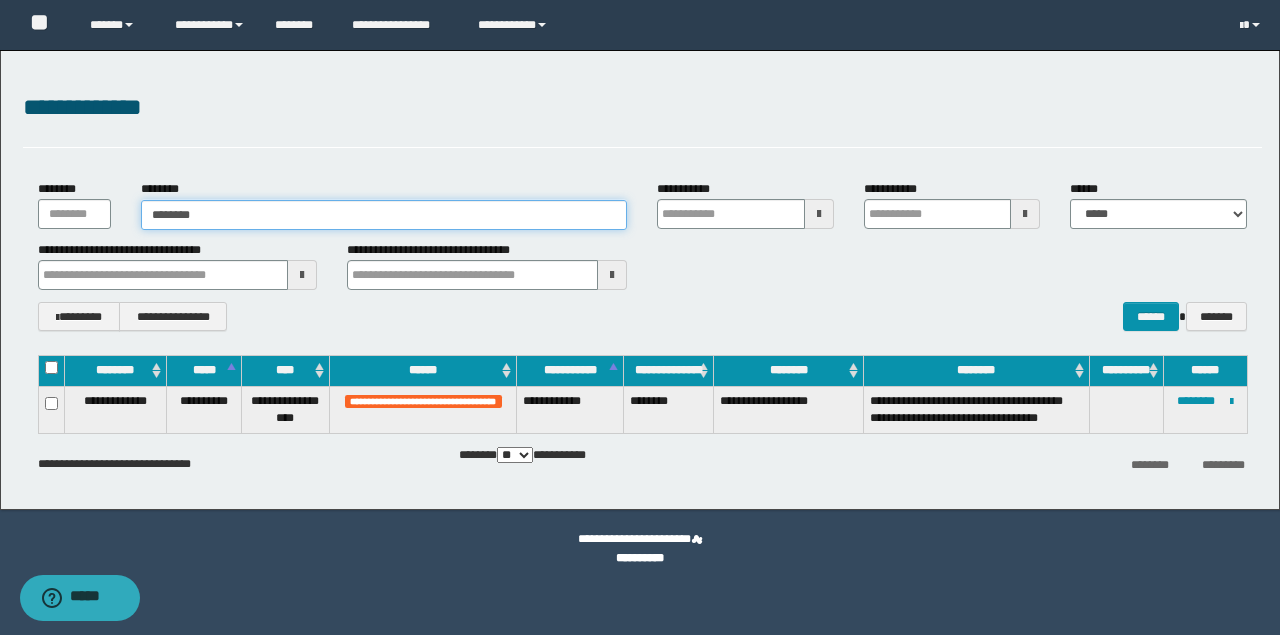 type on "********" 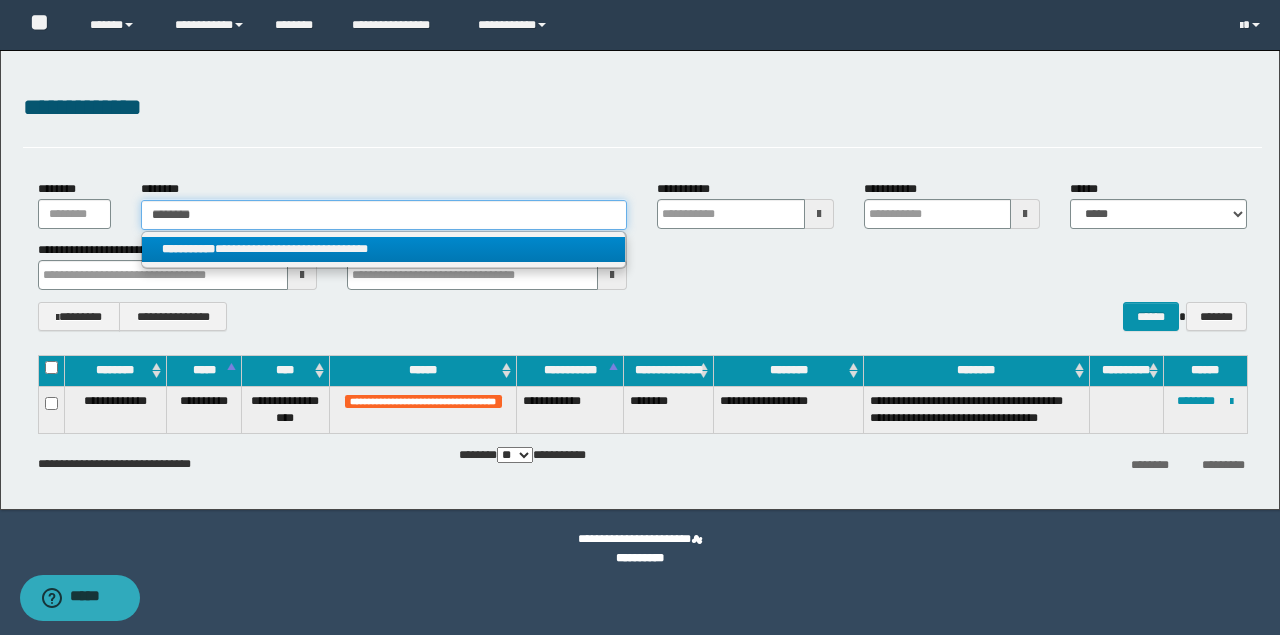 type on "********" 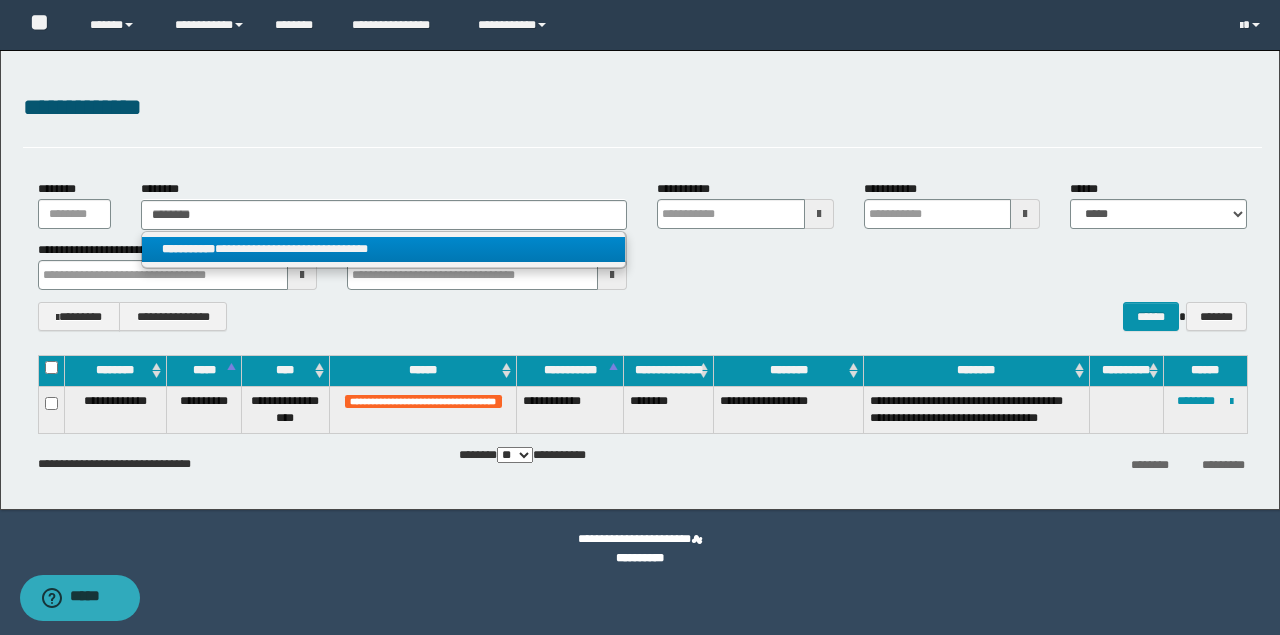click on "**********" at bounding box center (384, 249) 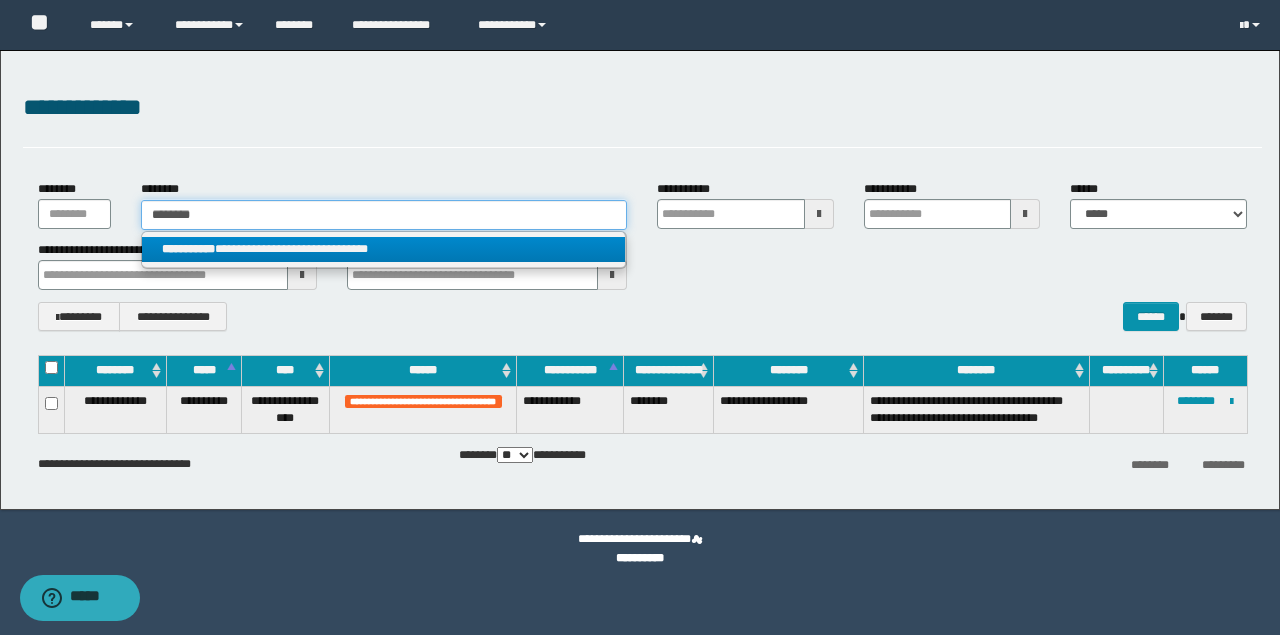 type 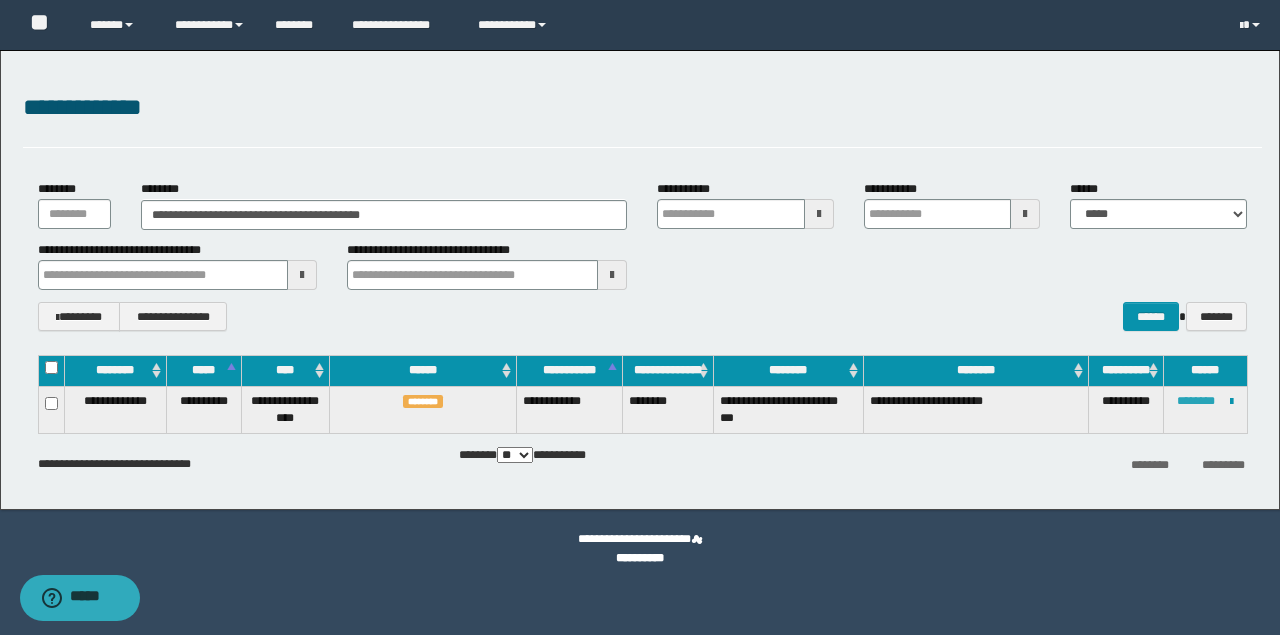 click on "********" at bounding box center [1196, 401] 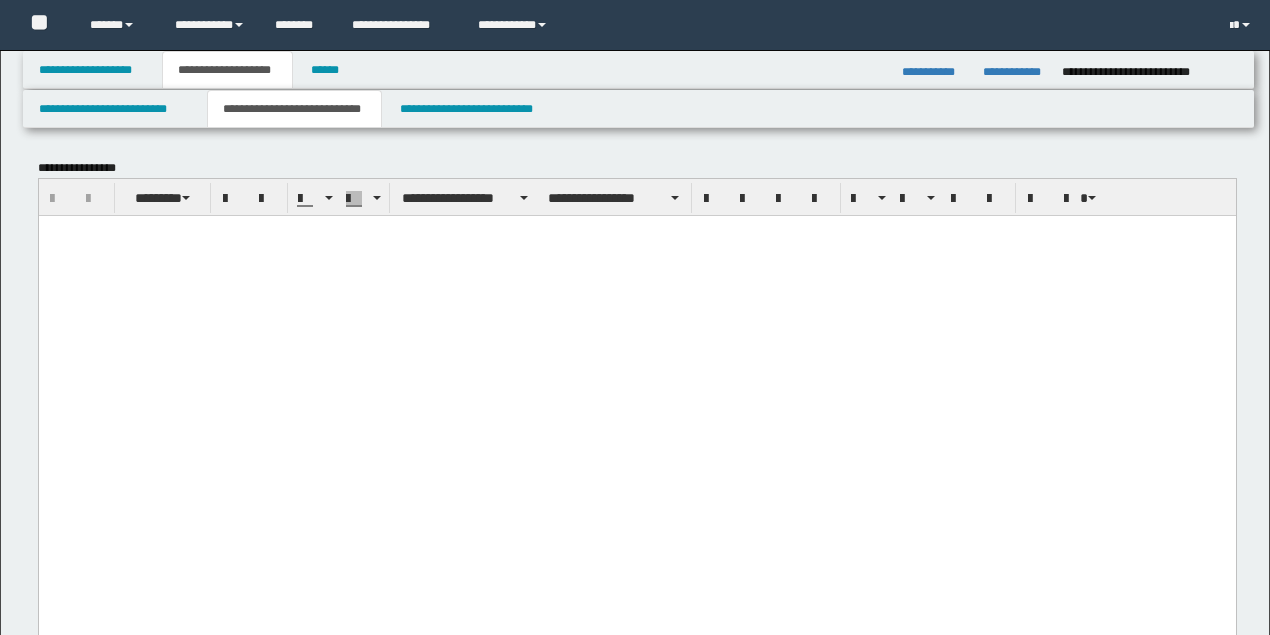 scroll, scrollTop: 0, scrollLeft: 0, axis: both 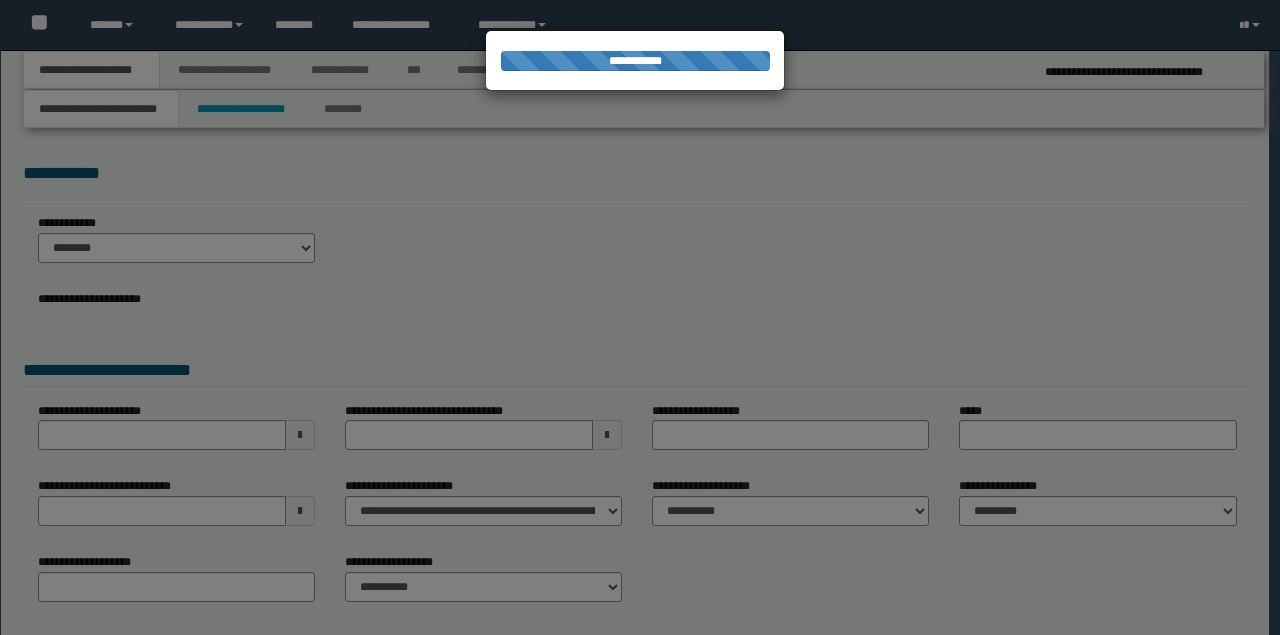 select on "*" 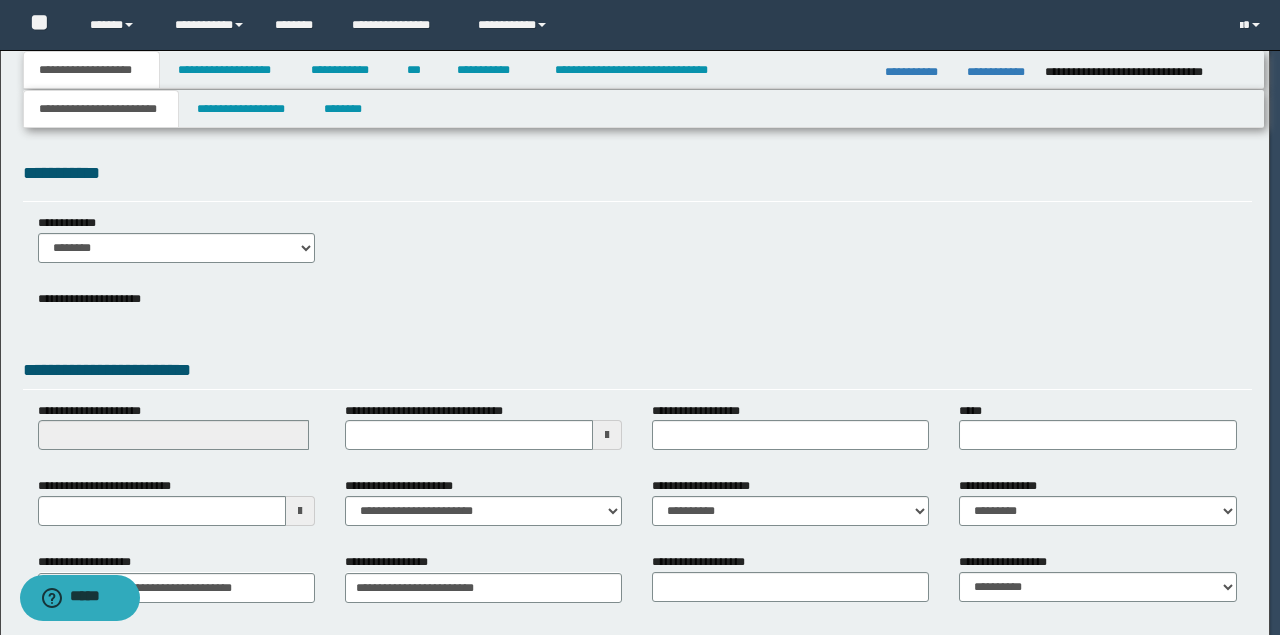 scroll, scrollTop: 0, scrollLeft: 0, axis: both 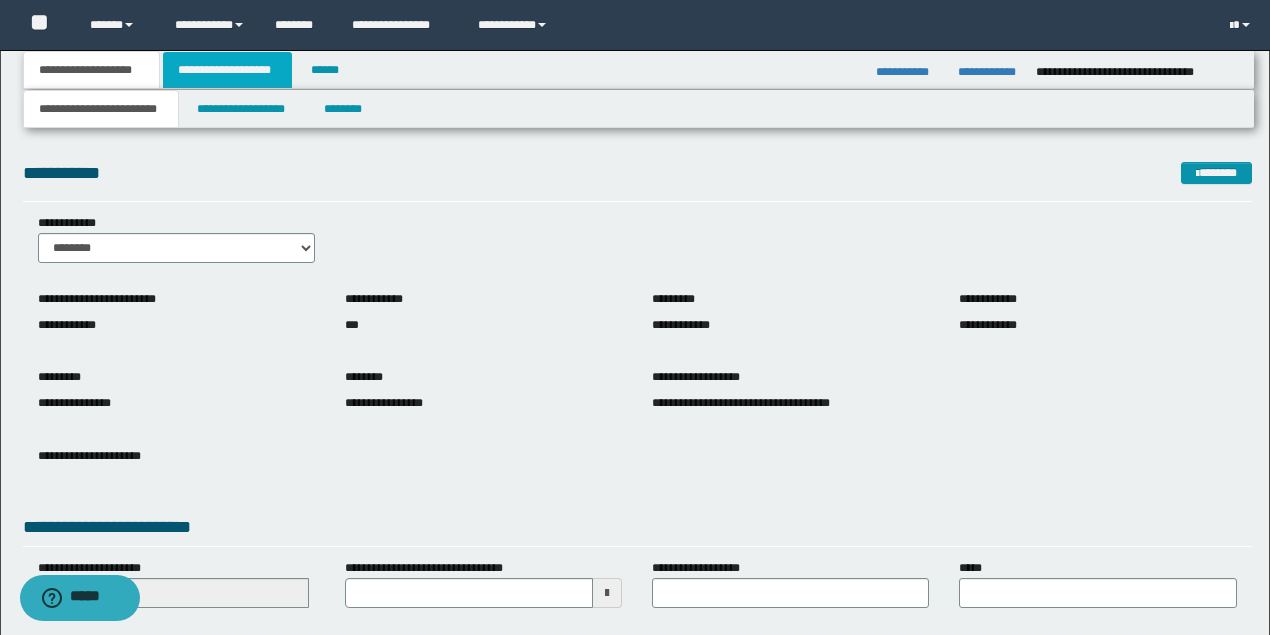 drag, startPoint x: 220, startPoint y: 69, endPoint x: 279, endPoint y: 66, distance: 59.07622 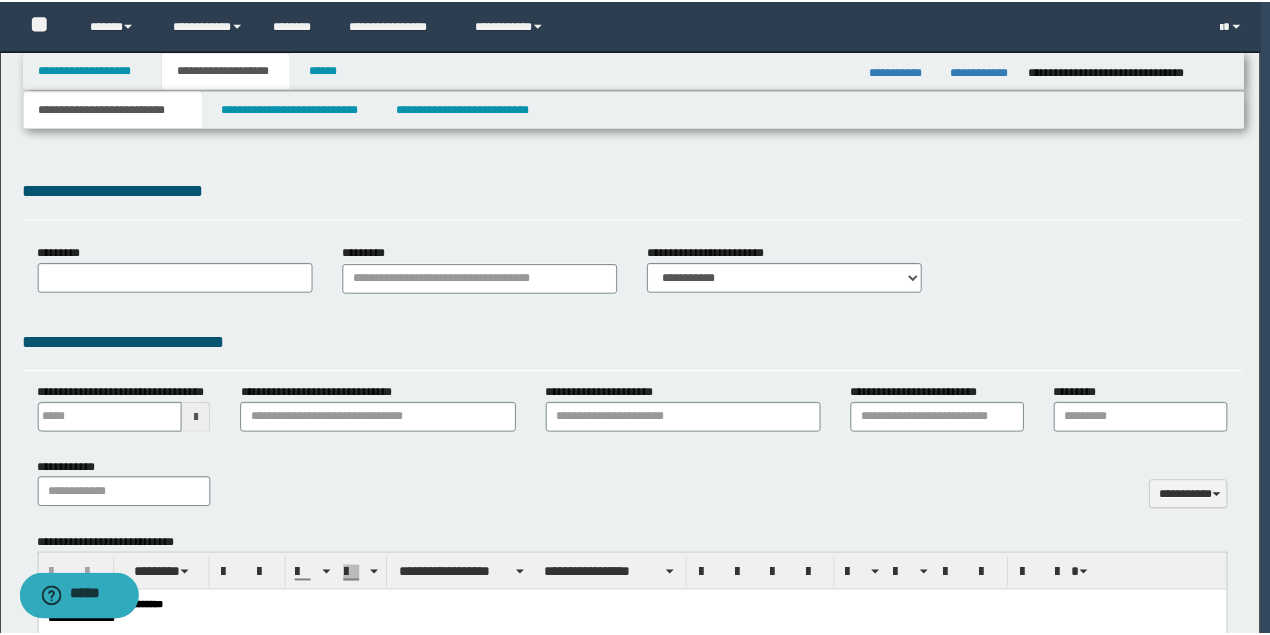 scroll, scrollTop: 0, scrollLeft: 0, axis: both 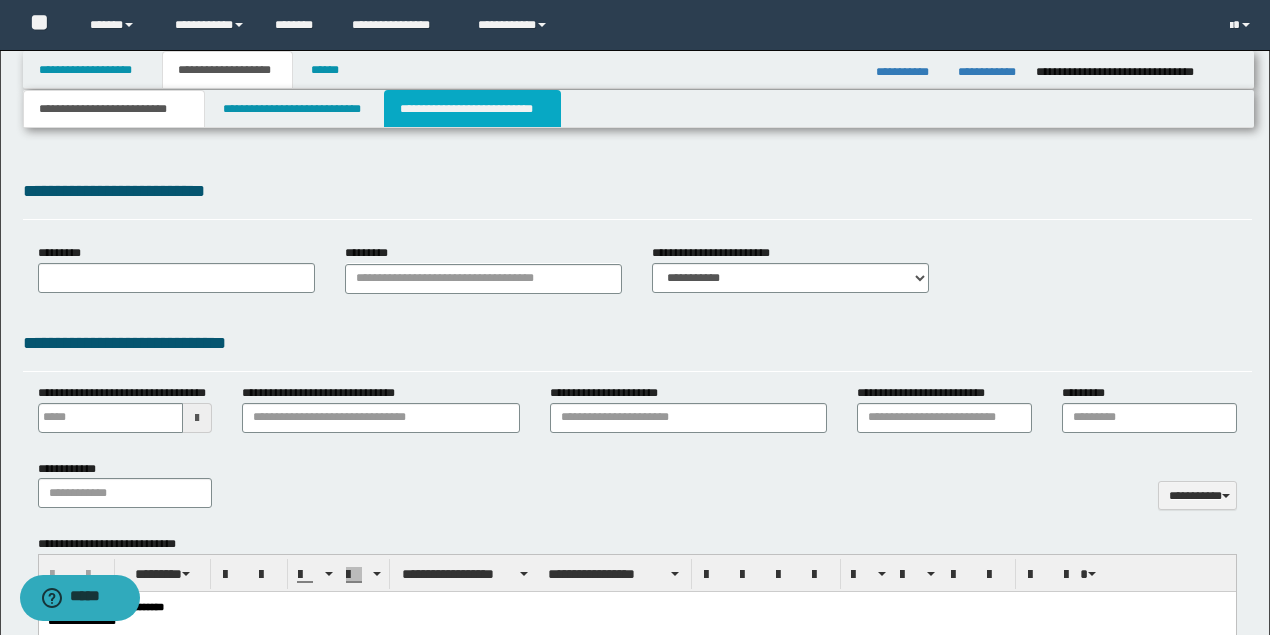click on "**********" at bounding box center (472, 109) 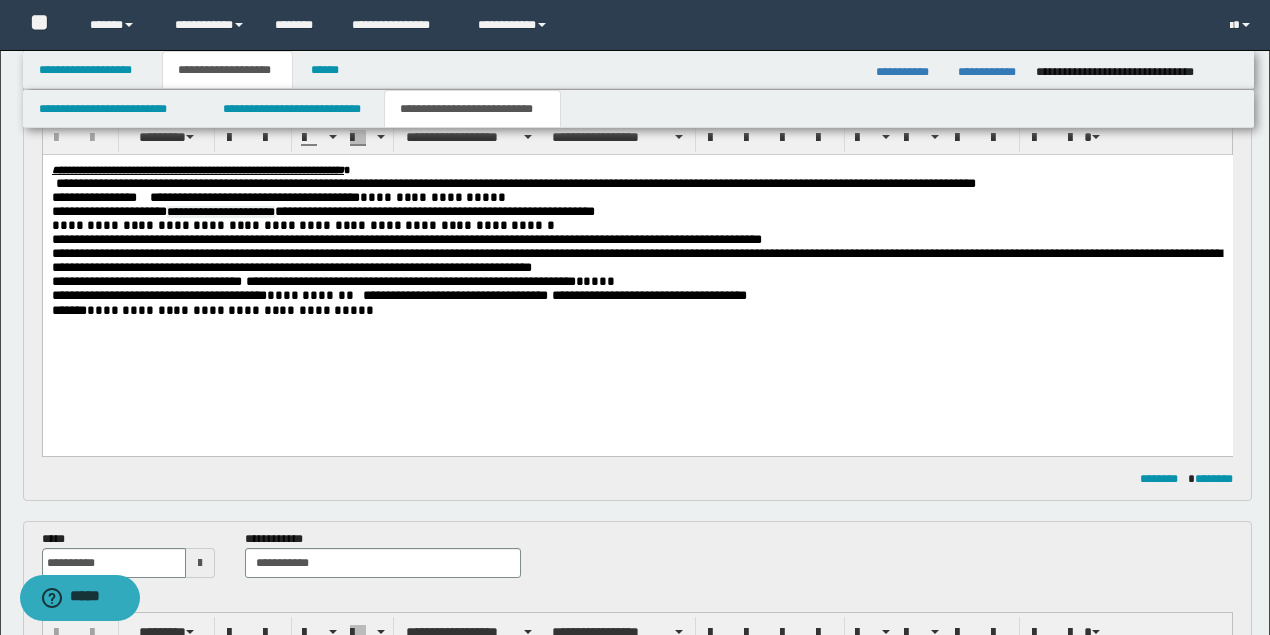 scroll, scrollTop: 133, scrollLeft: 0, axis: vertical 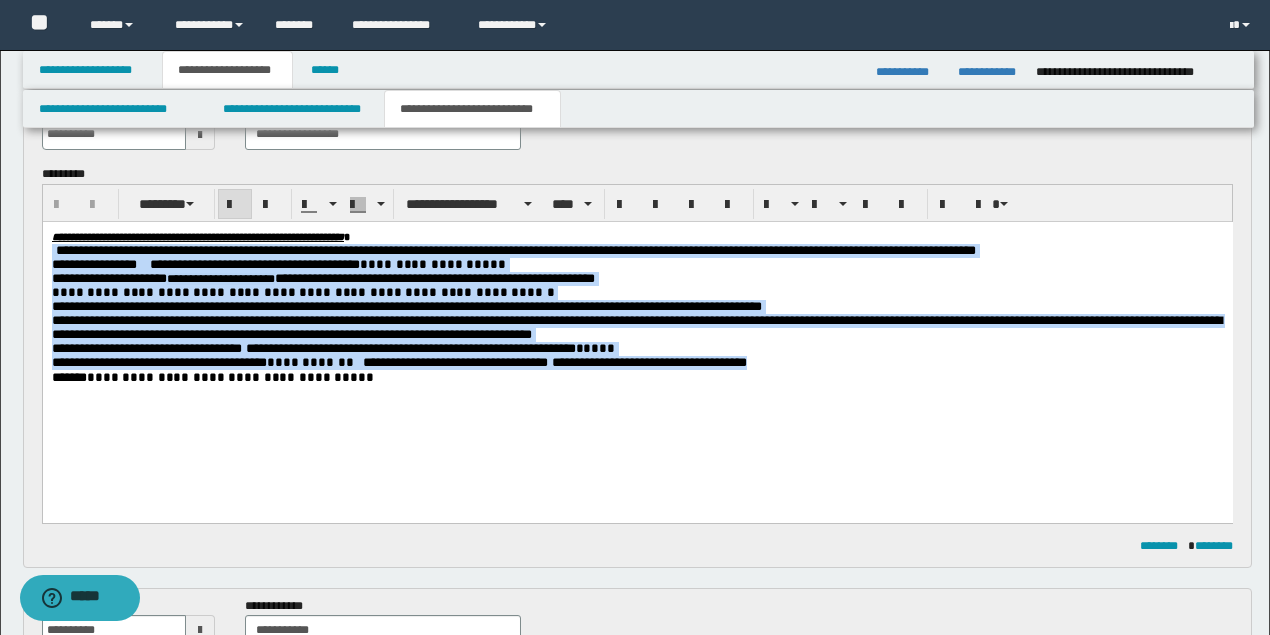 drag, startPoint x: 867, startPoint y: 372, endPoint x: 14, endPoint y: 255, distance: 860.98663 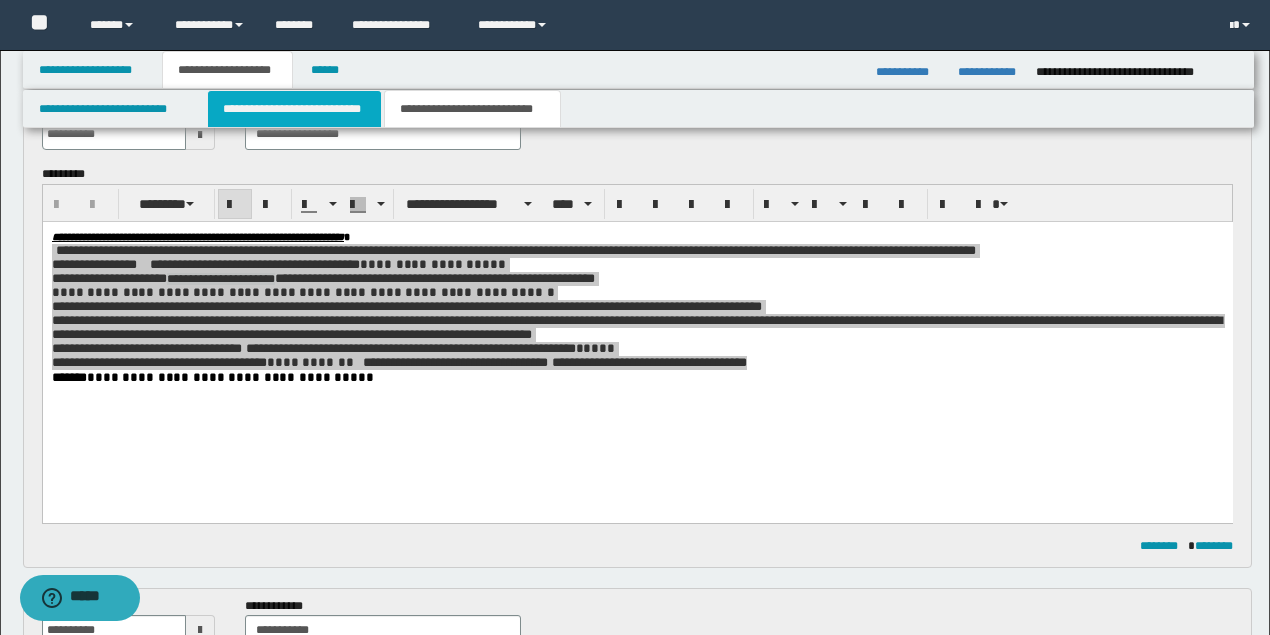 click on "**********" at bounding box center (294, 109) 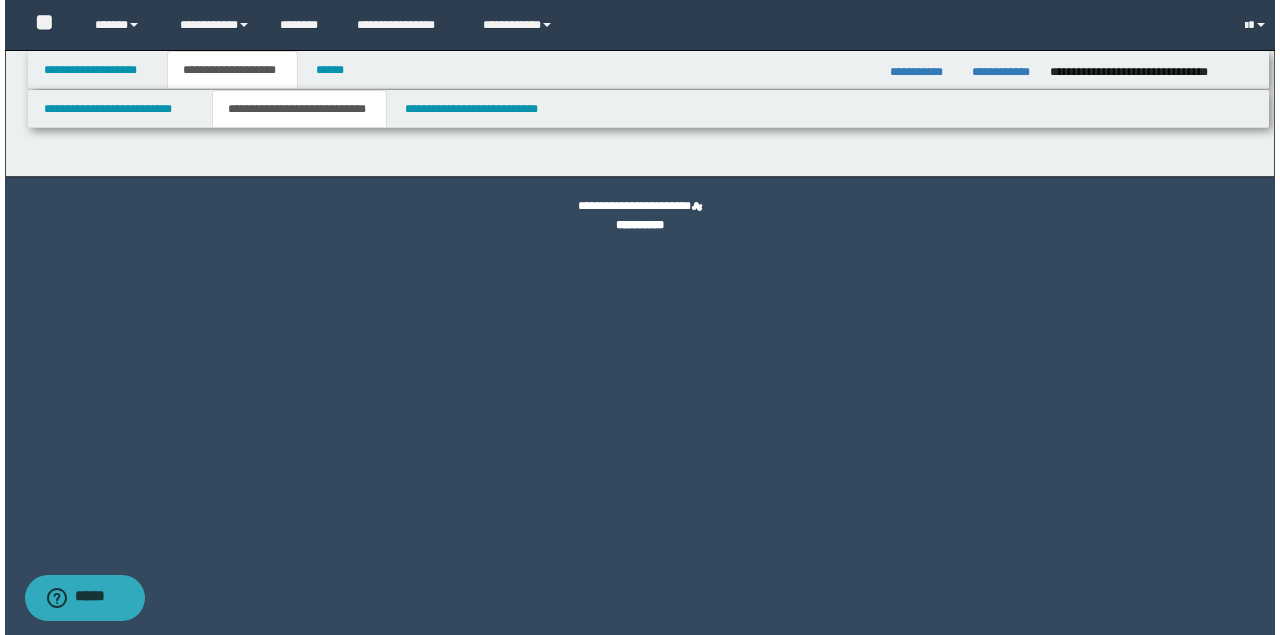 scroll, scrollTop: 0, scrollLeft: 0, axis: both 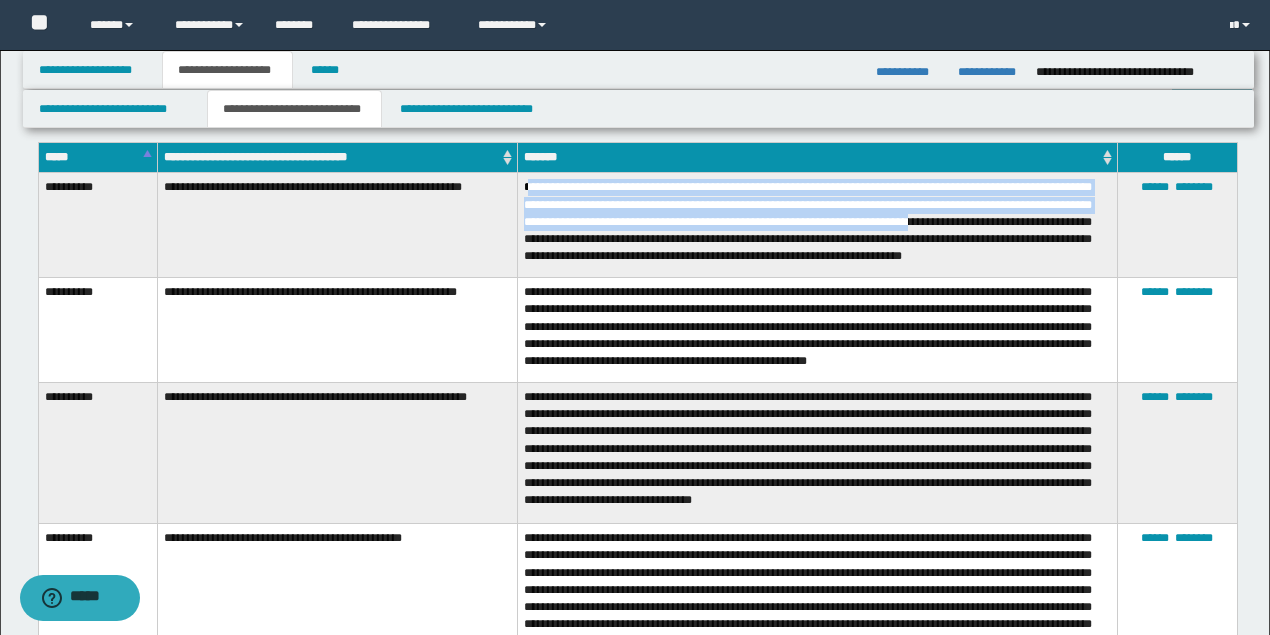 drag, startPoint x: 526, startPoint y: 184, endPoint x: 832, endPoint y: 222, distance: 308.35046 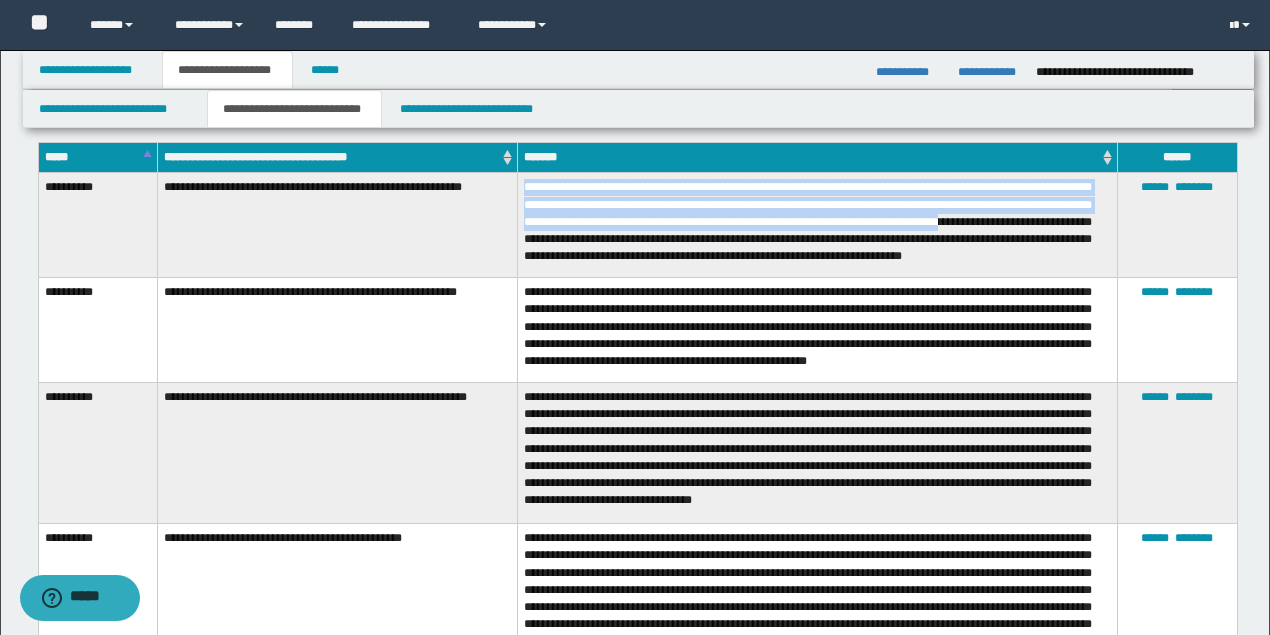 drag, startPoint x: 526, startPoint y: 182, endPoint x: 940, endPoint y: 196, distance: 414.23663 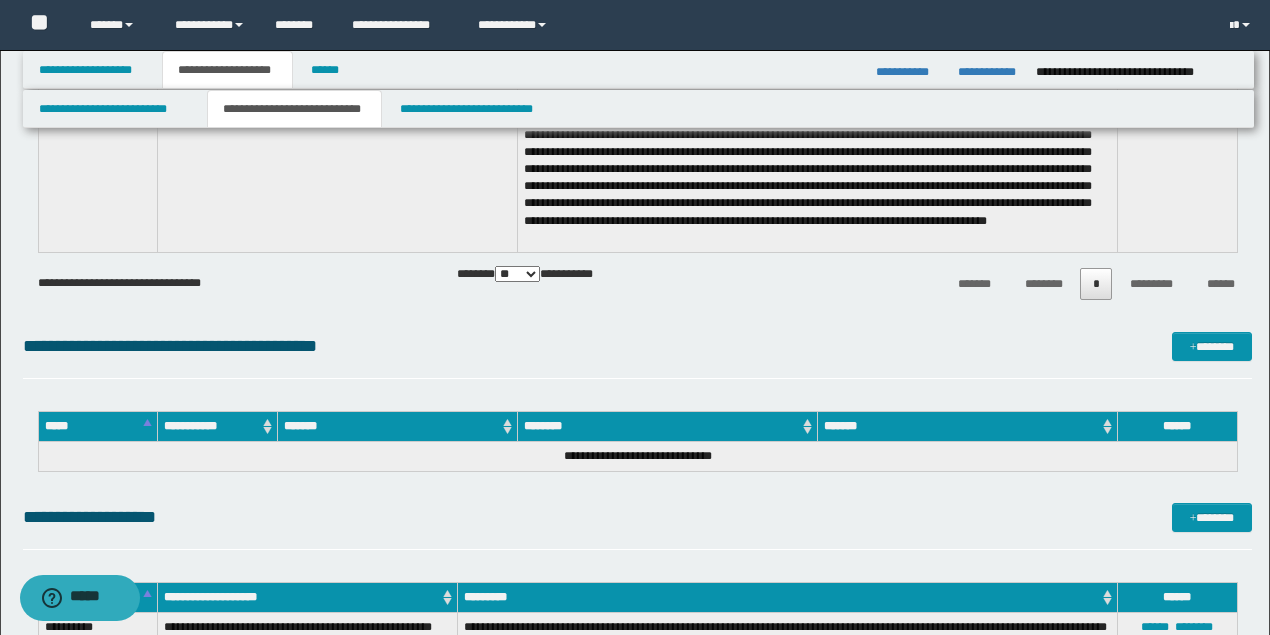 scroll, scrollTop: 9988, scrollLeft: 0, axis: vertical 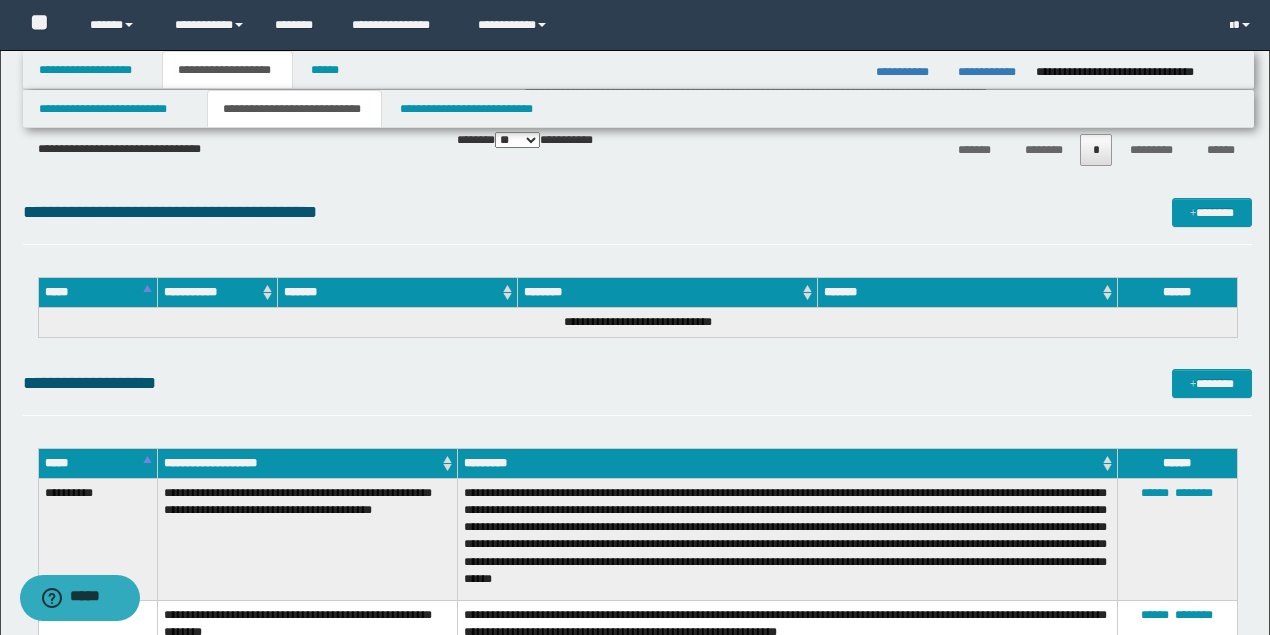 drag, startPoint x: 348, startPoint y: 472, endPoint x: 320, endPoint y: 466, distance: 28.635643 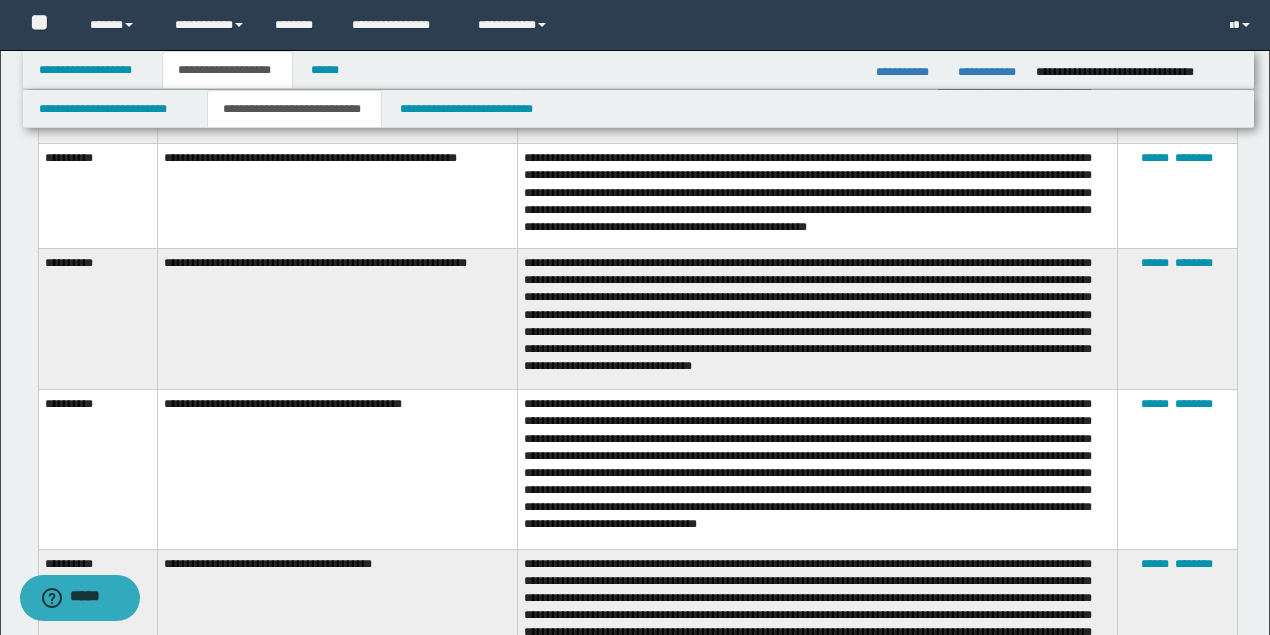 scroll, scrollTop: 3654, scrollLeft: 0, axis: vertical 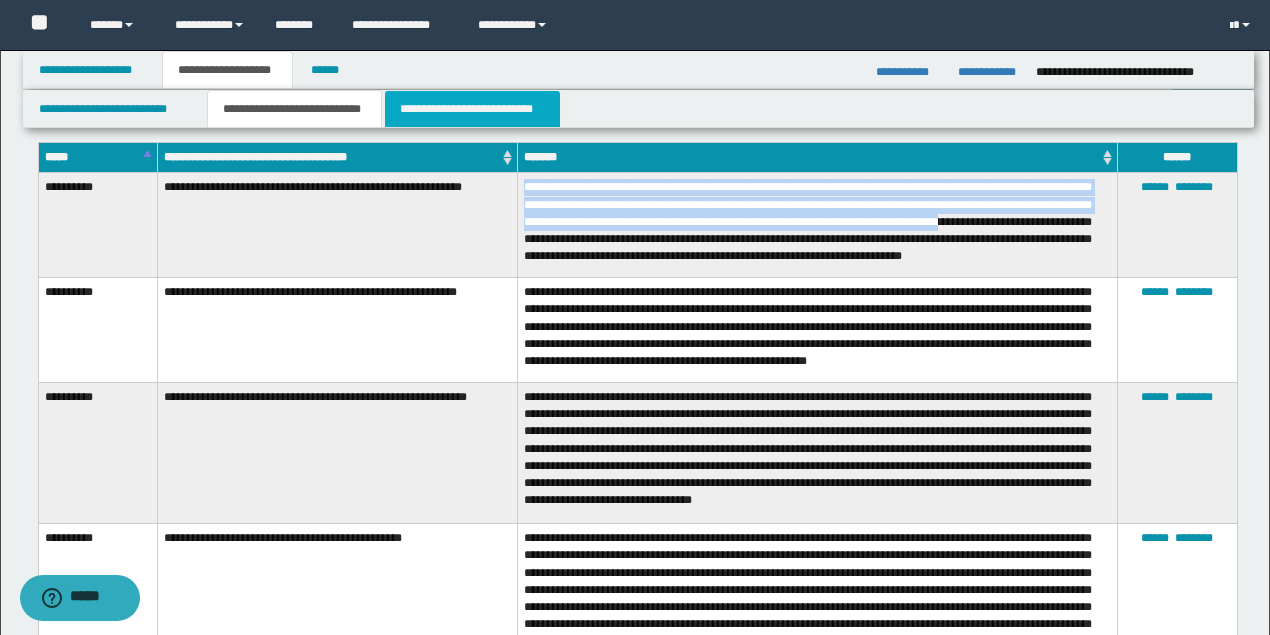 click on "**********" at bounding box center [472, 109] 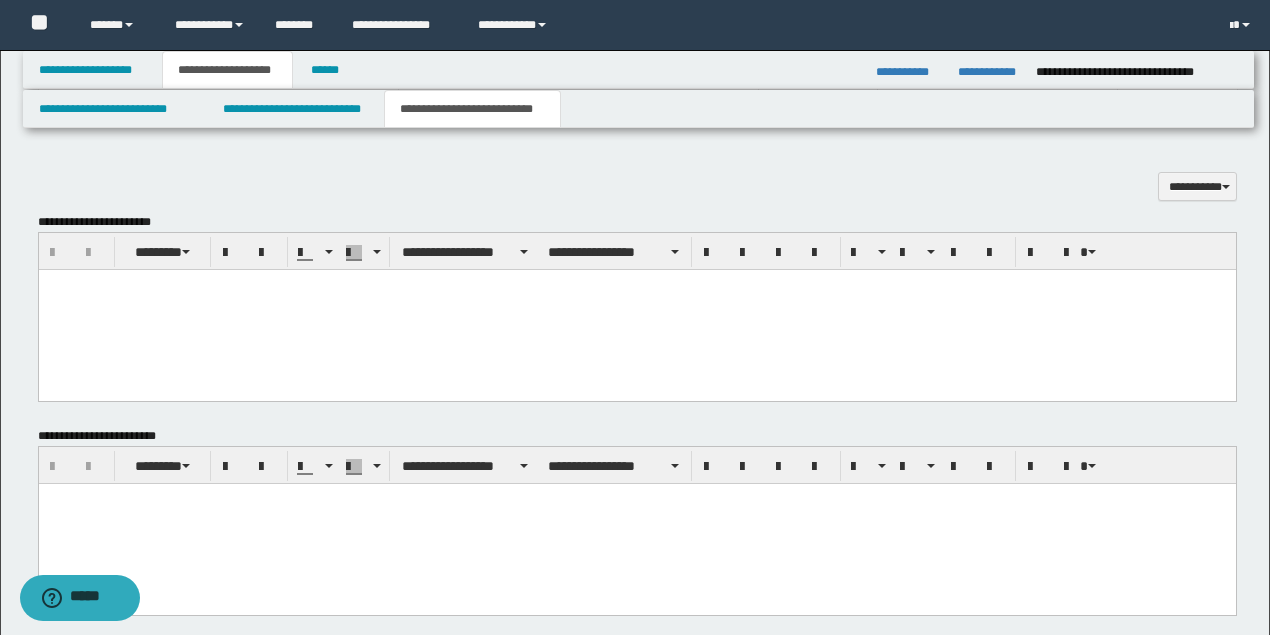 scroll, scrollTop: 1536, scrollLeft: 0, axis: vertical 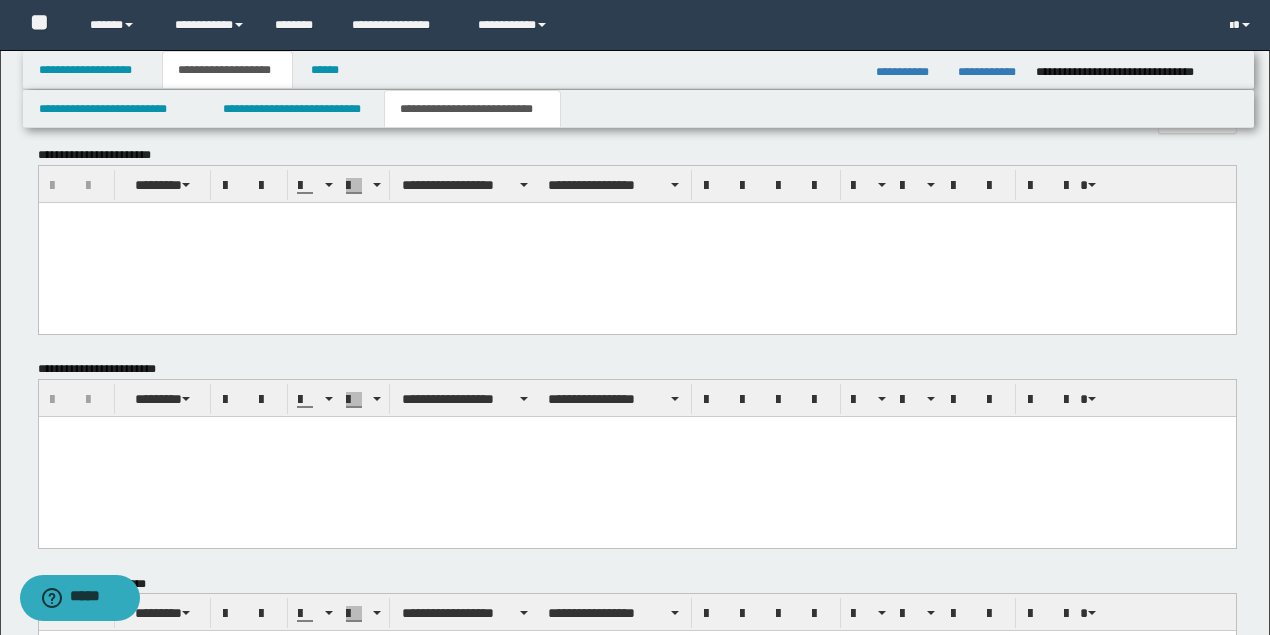click at bounding box center [636, 243] 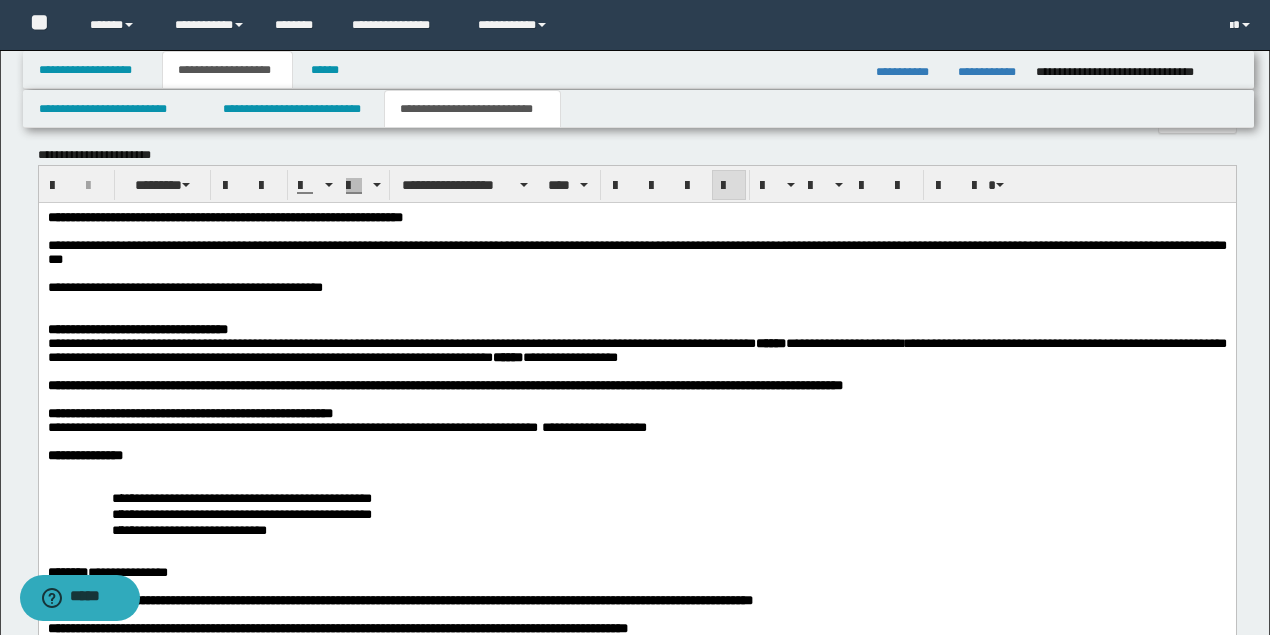 click on "**********" at bounding box center [137, 287] 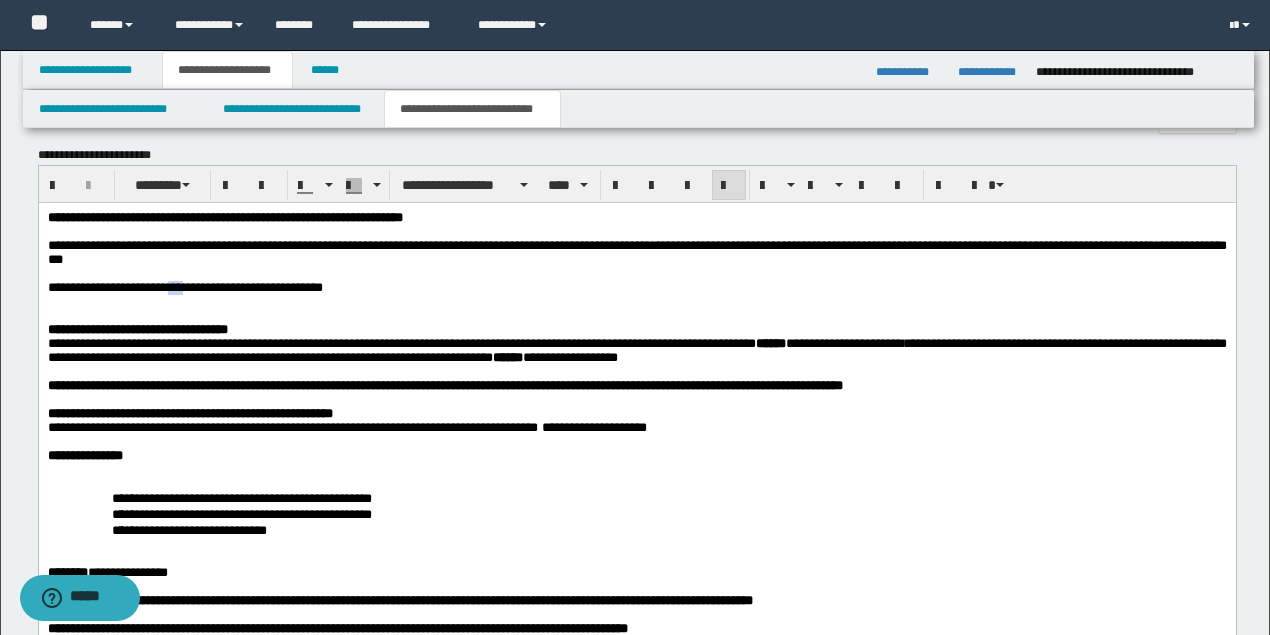 click on "**********" at bounding box center (137, 287) 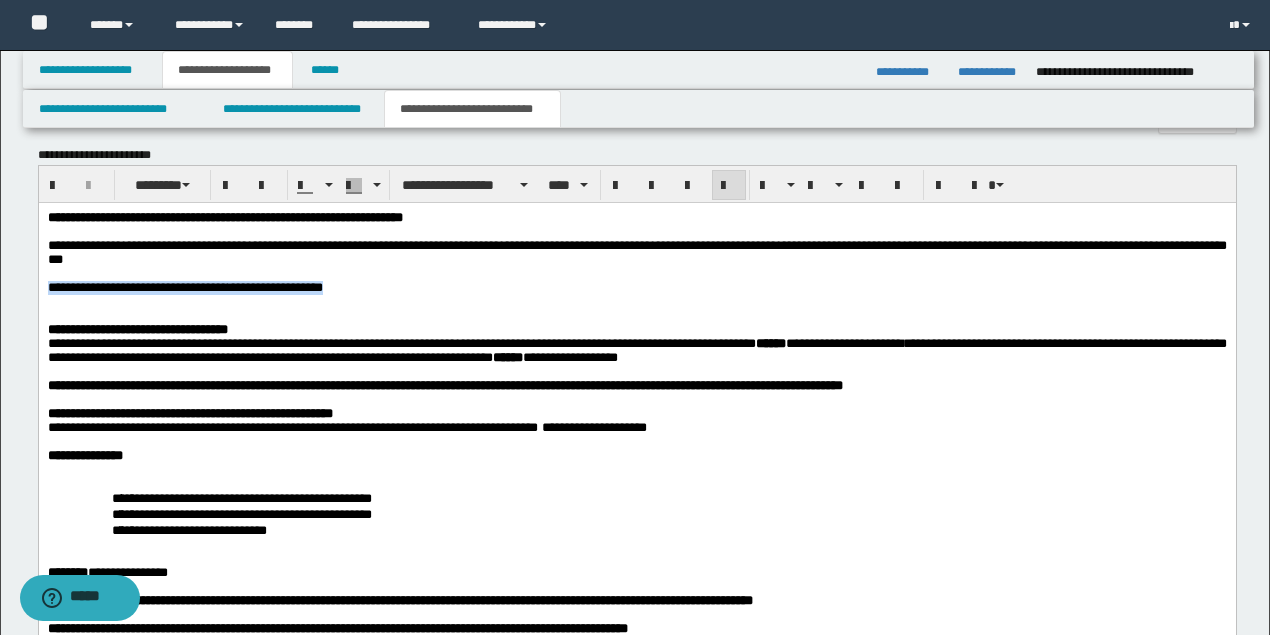 click on "**********" at bounding box center [137, 287] 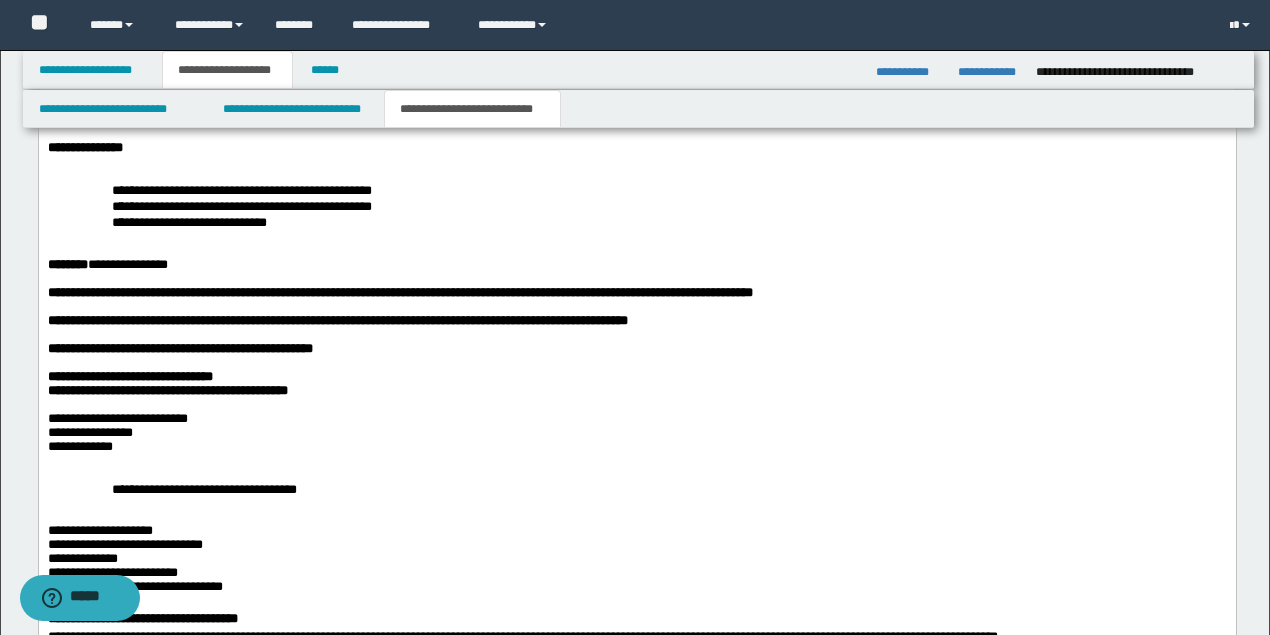 scroll, scrollTop: 1869, scrollLeft: 0, axis: vertical 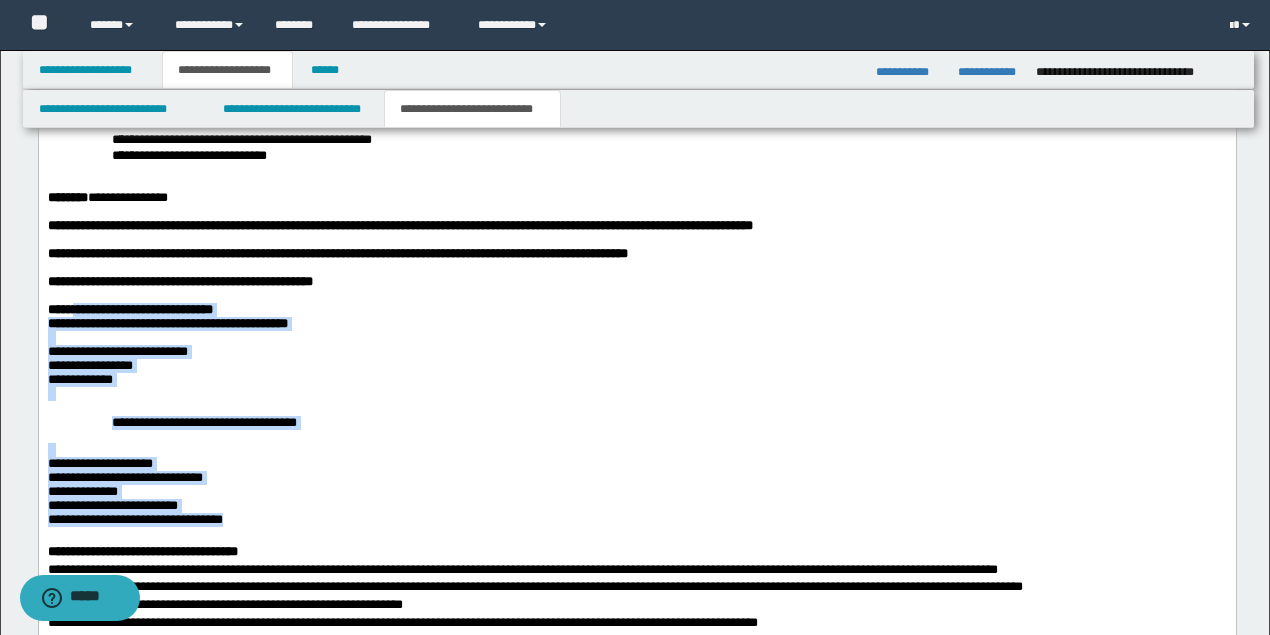 drag, startPoint x: 80, startPoint y: 336, endPoint x: 289, endPoint y: 560, distance: 306.3609 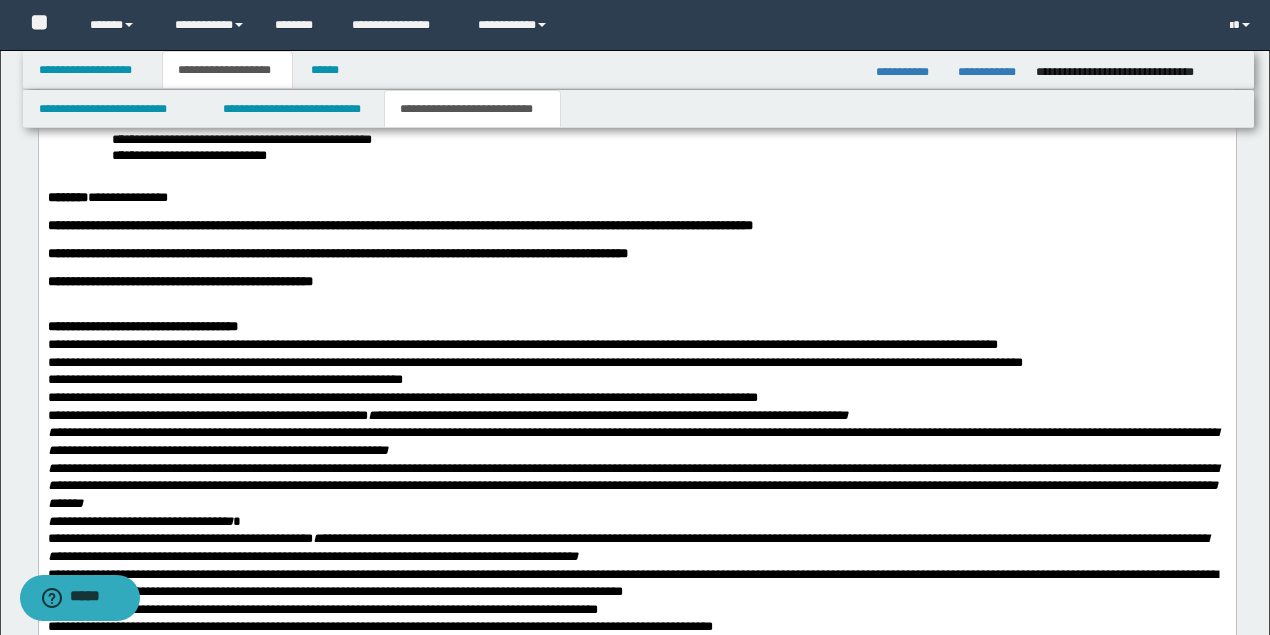 scroll, scrollTop: 2069, scrollLeft: 0, axis: vertical 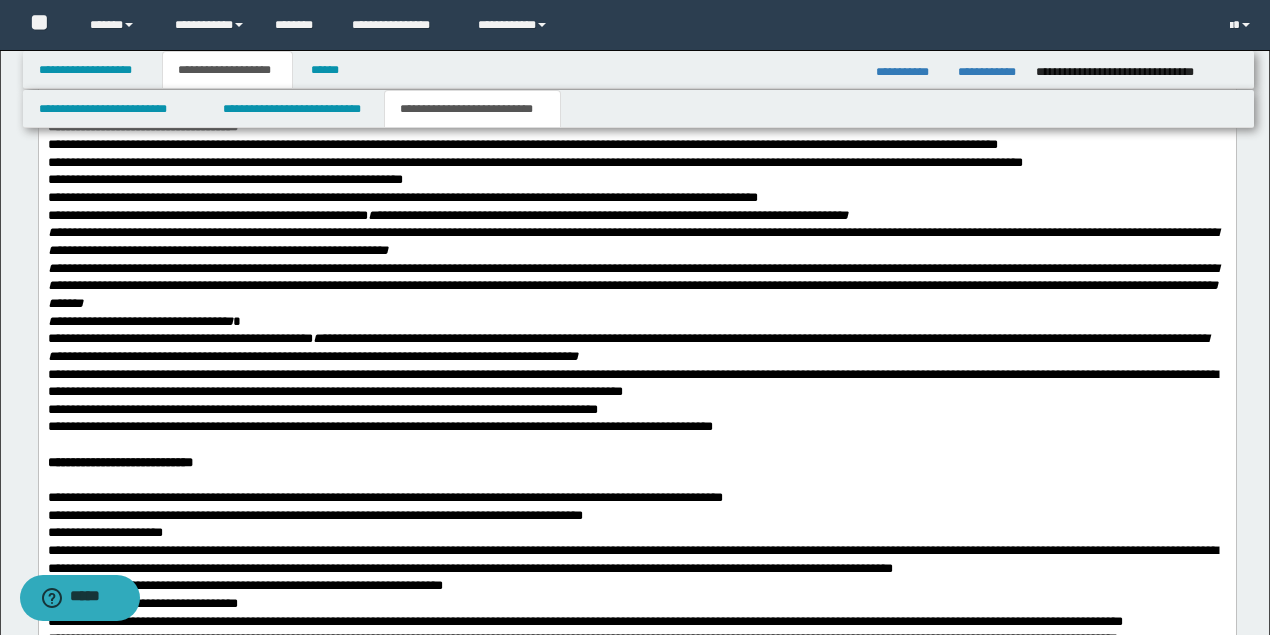 click on "**********" at bounding box center (636, 285) 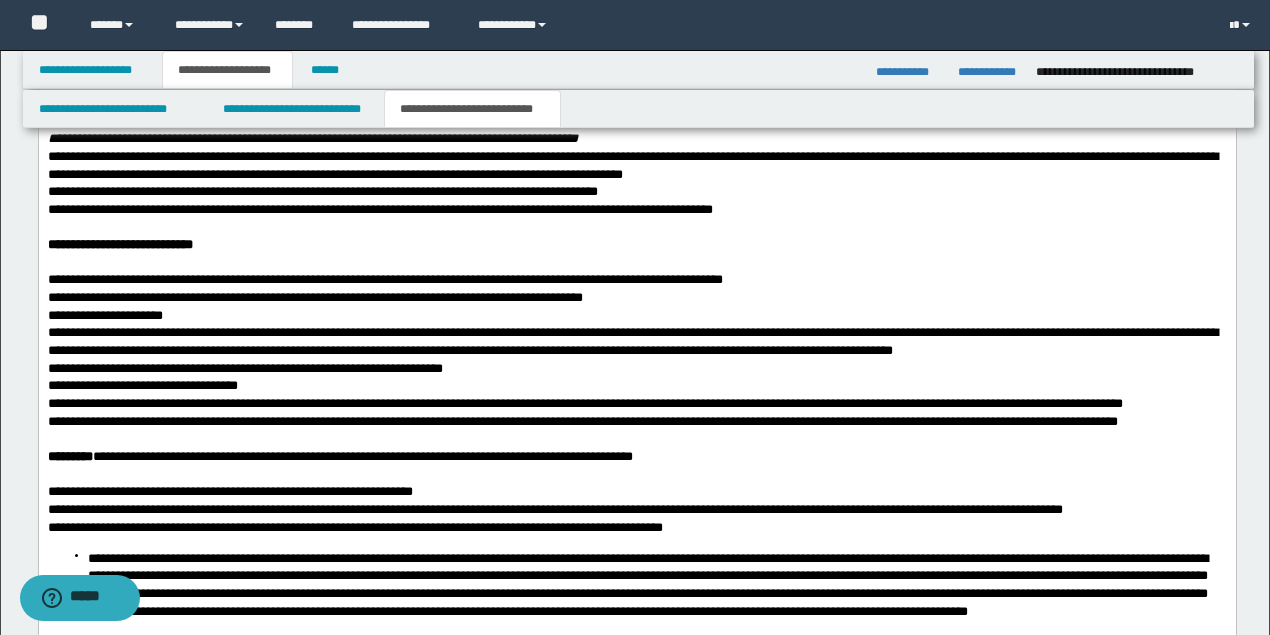 scroll, scrollTop: 2336, scrollLeft: 0, axis: vertical 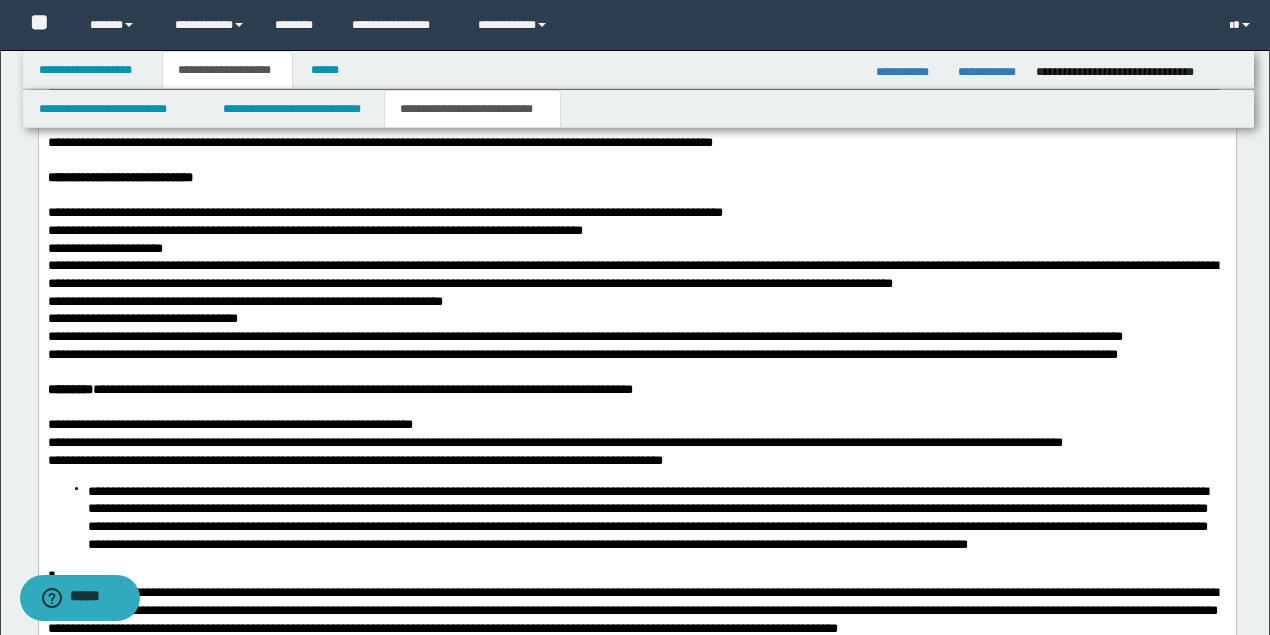 click on "**********" at bounding box center [636, 248] 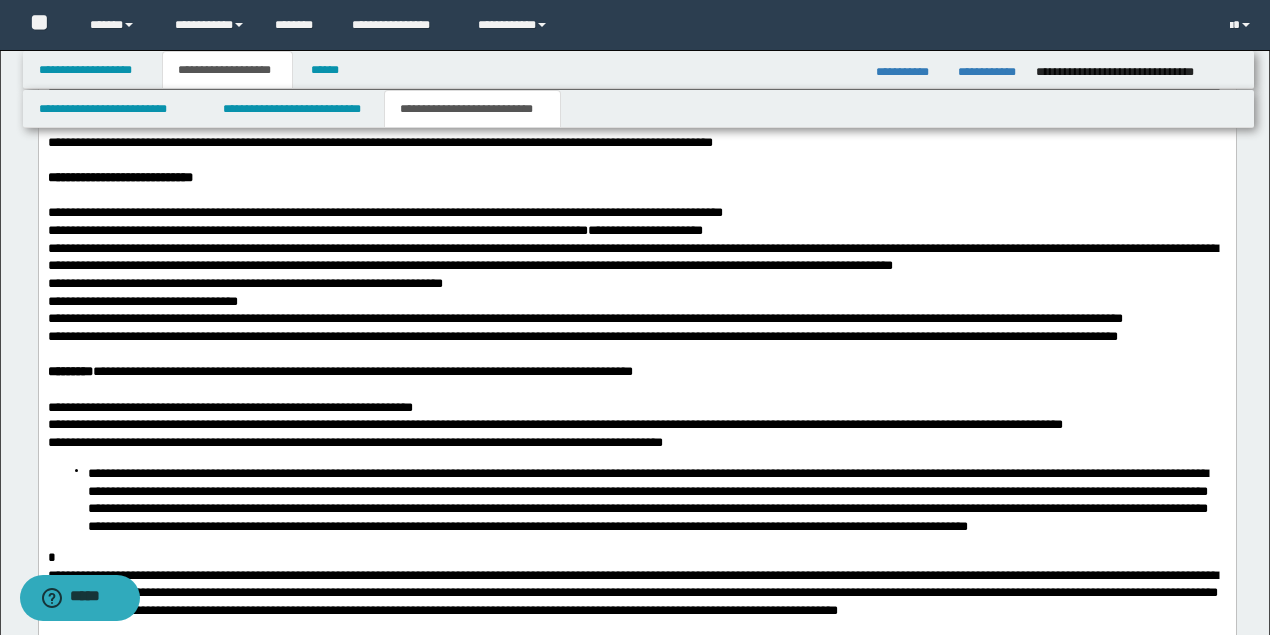 scroll, scrollTop: 2402, scrollLeft: 0, axis: vertical 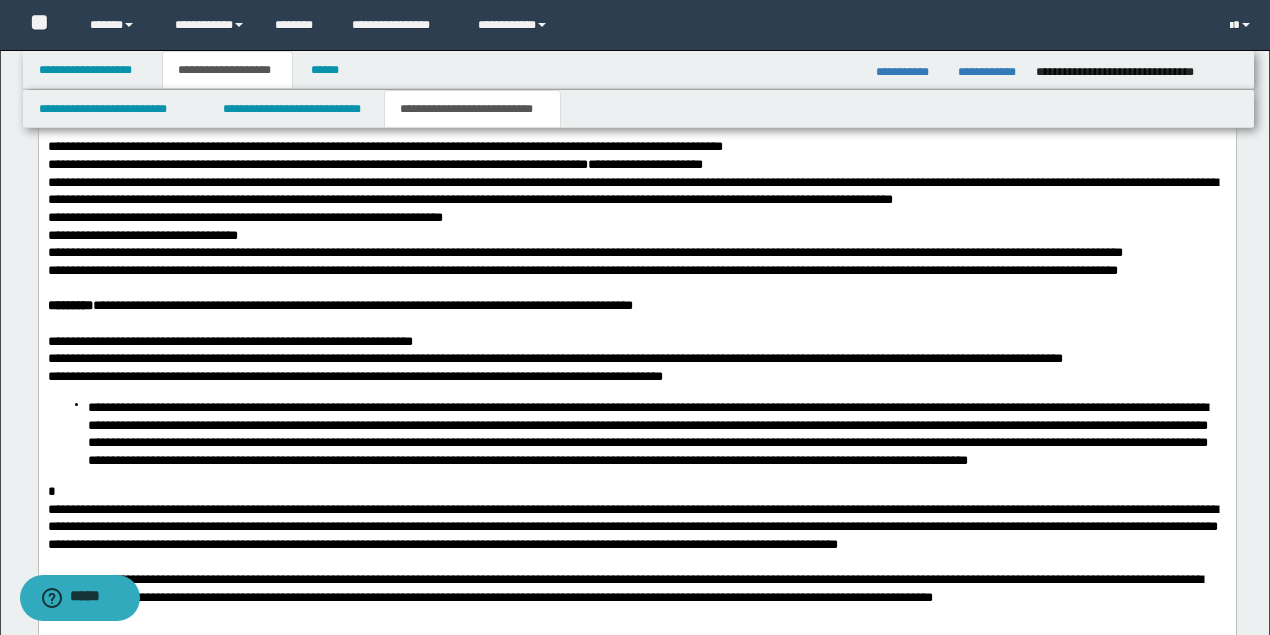 click on "**********" at bounding box center [636, 217] 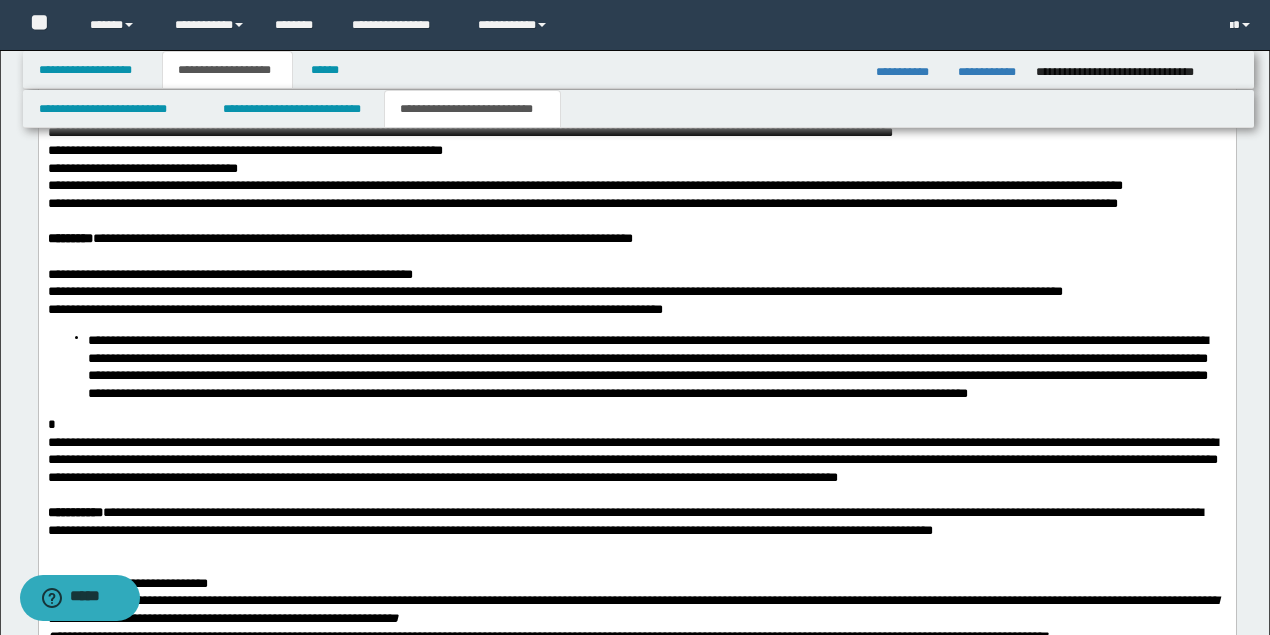 scroll, scrollTop: 2536, scrollLeft: 0, axis: vertical 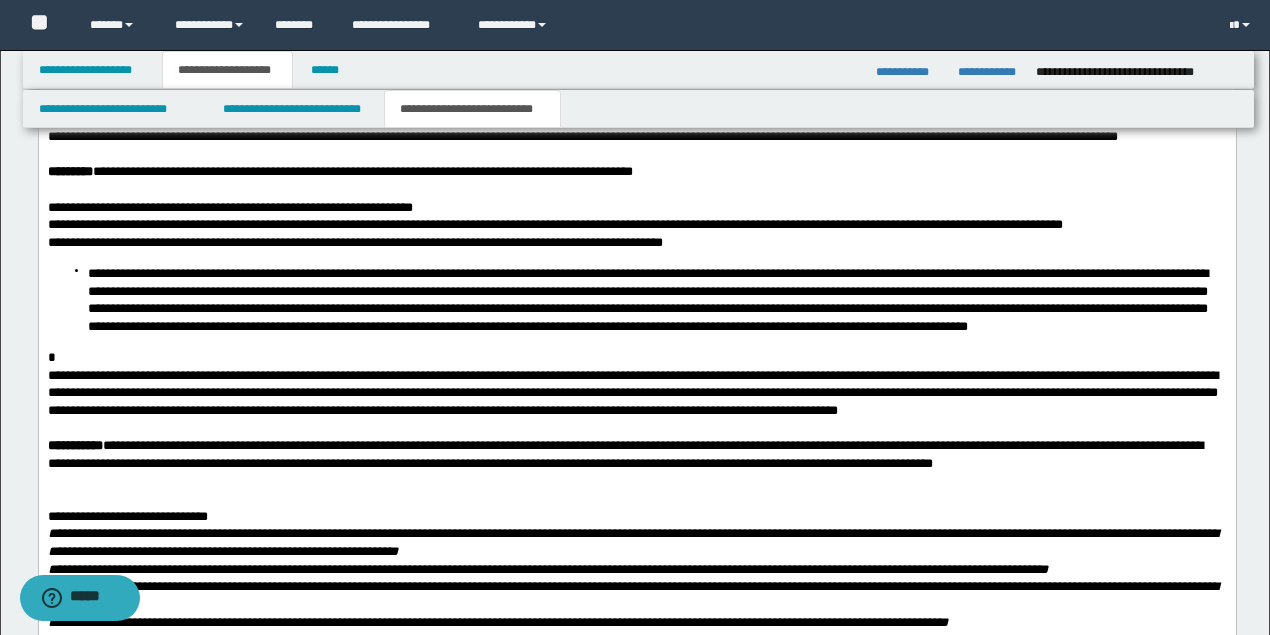 click on "**********" at bounding box center [636, 242] 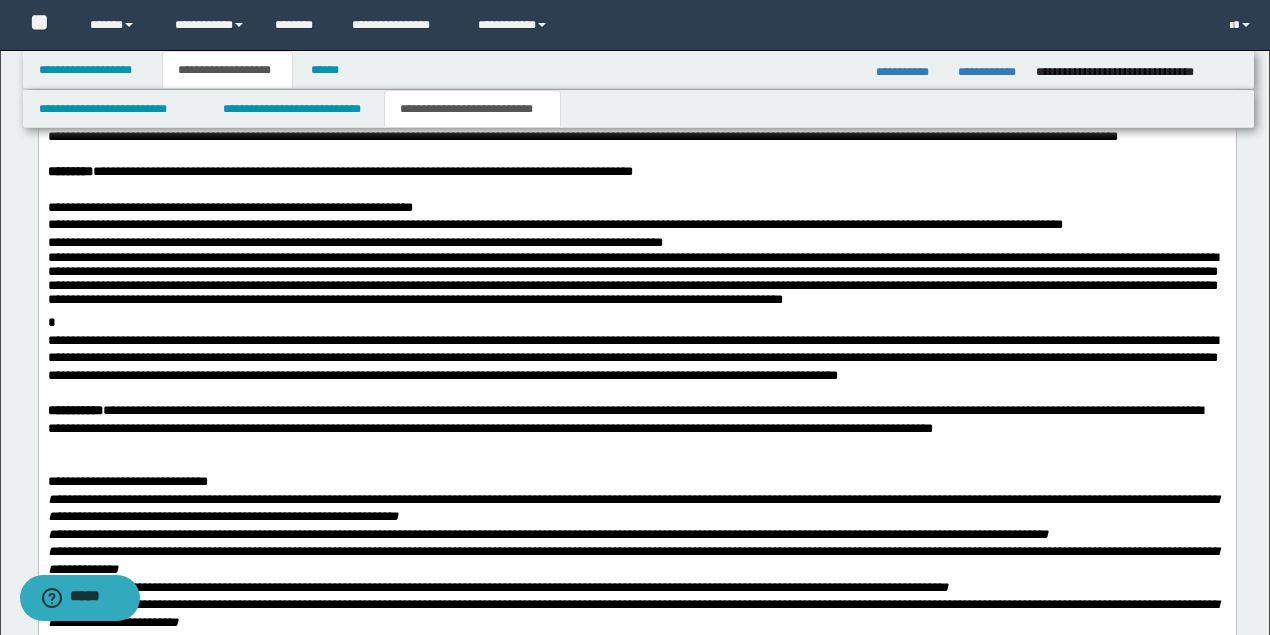 click on "**********" at bounding box center (637, 282) 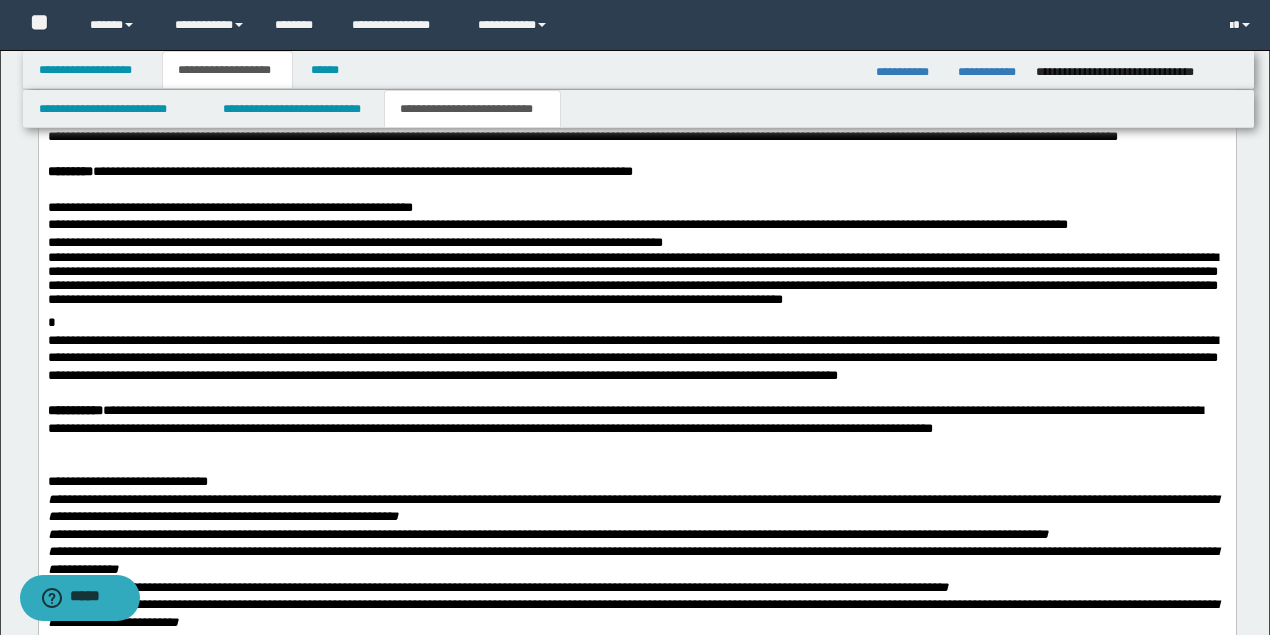 click on "**********" at bounding box center (354, 243) 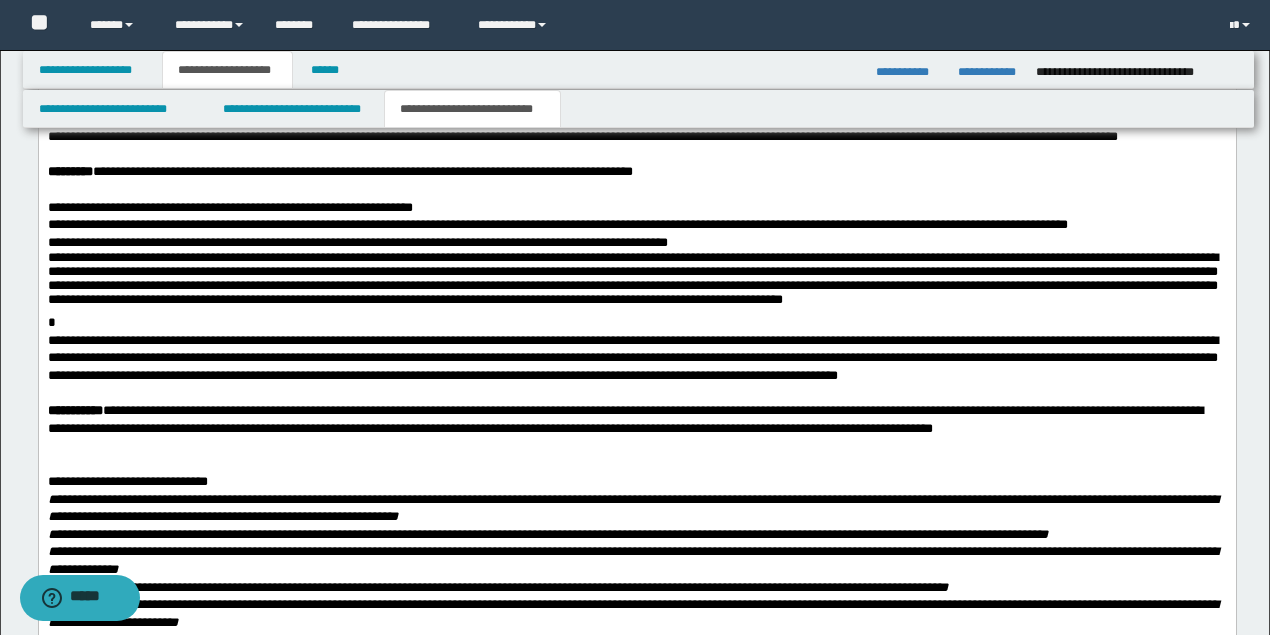 click on "**********" at bounding box center (357, 243) 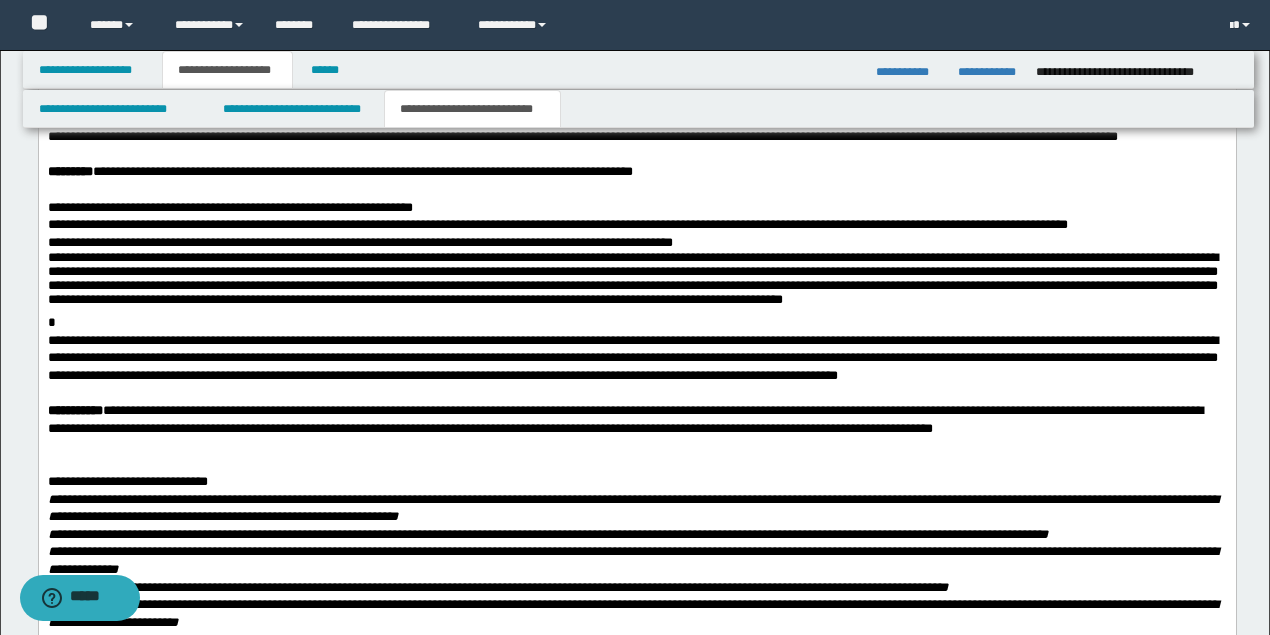click on "**********" at bounding box center (637, 282) 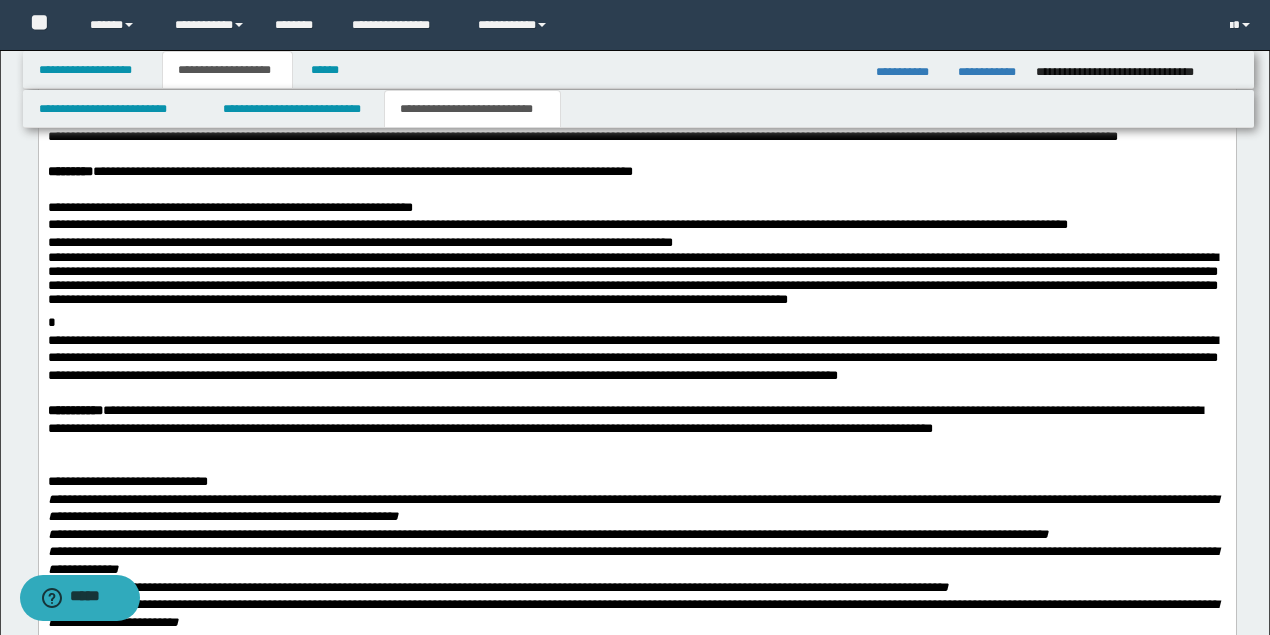 click on "**********" at bounding box center (637, 282) 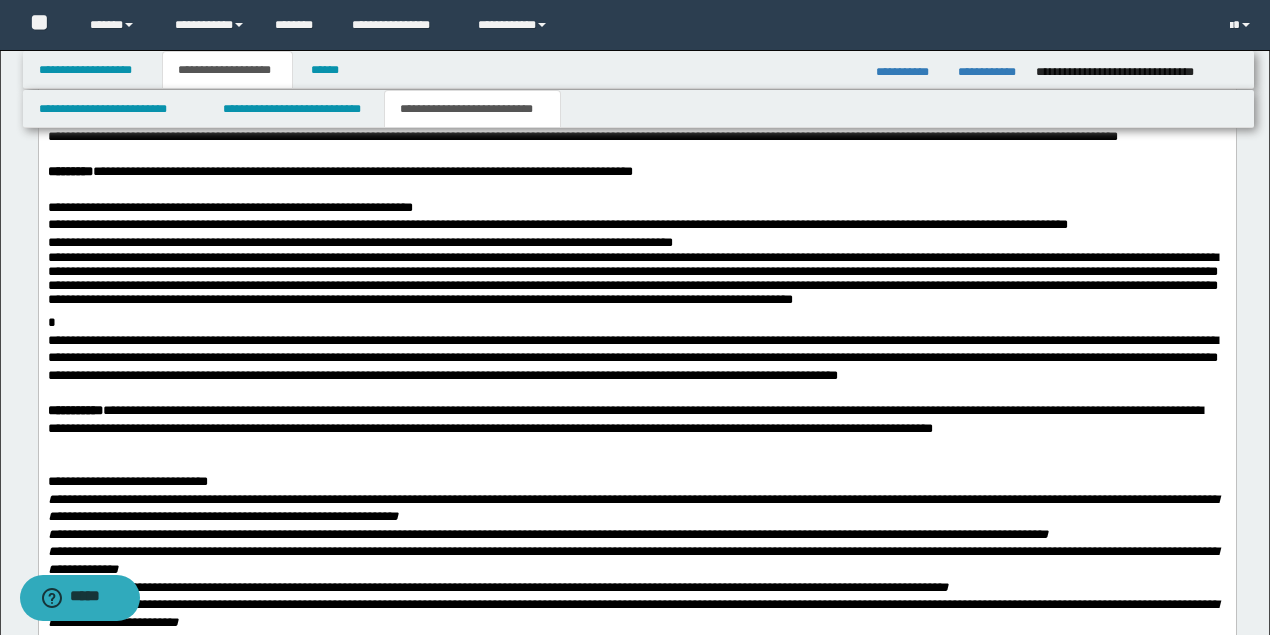 click on "**********" at bounding box center [637, 282] 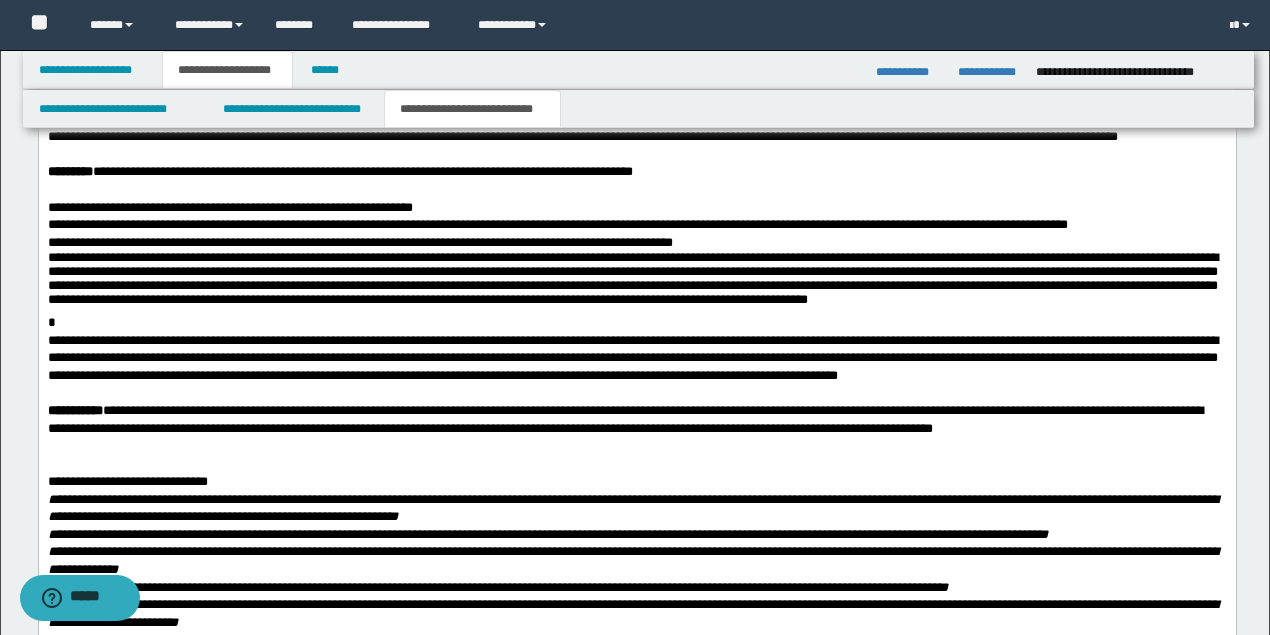 click on "*" at bounding box center (636, 322) 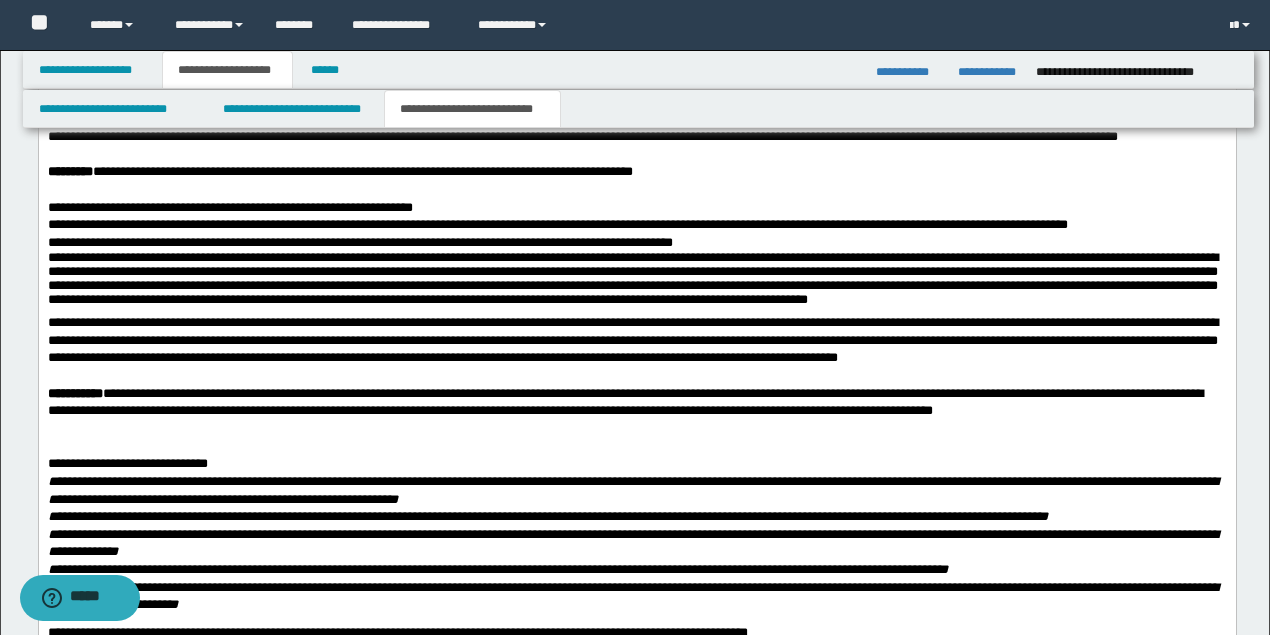 click on "**********" at bounding box center [637, 282] 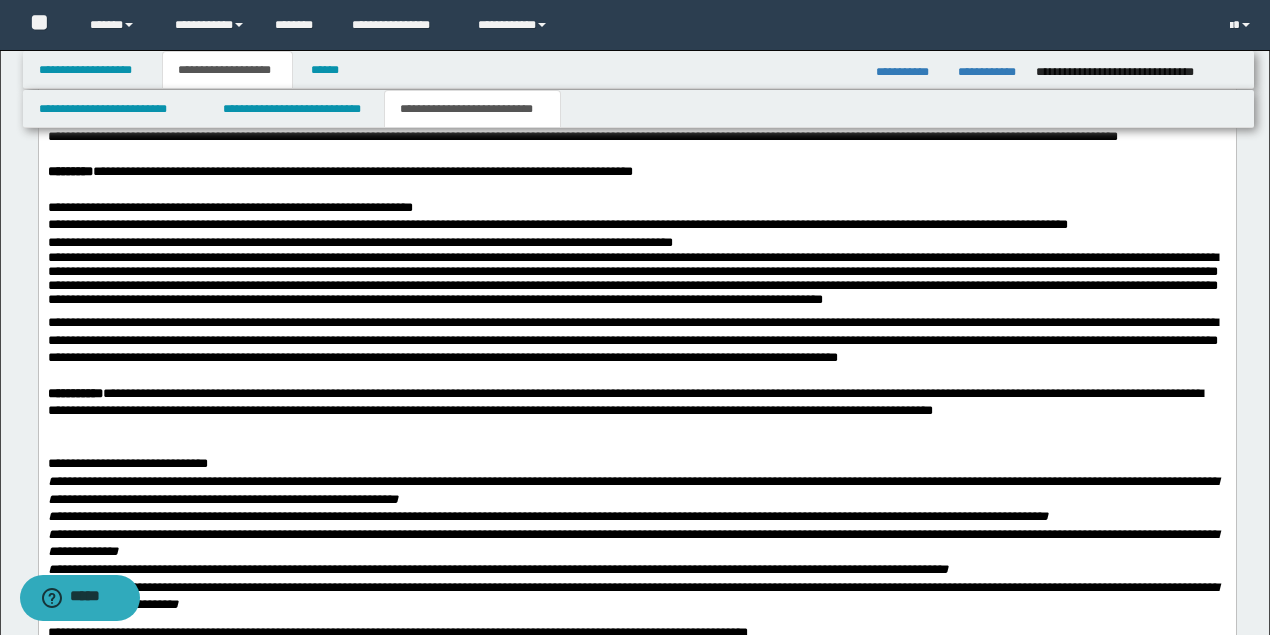 click on "**********" at bounding box center (632, 341) 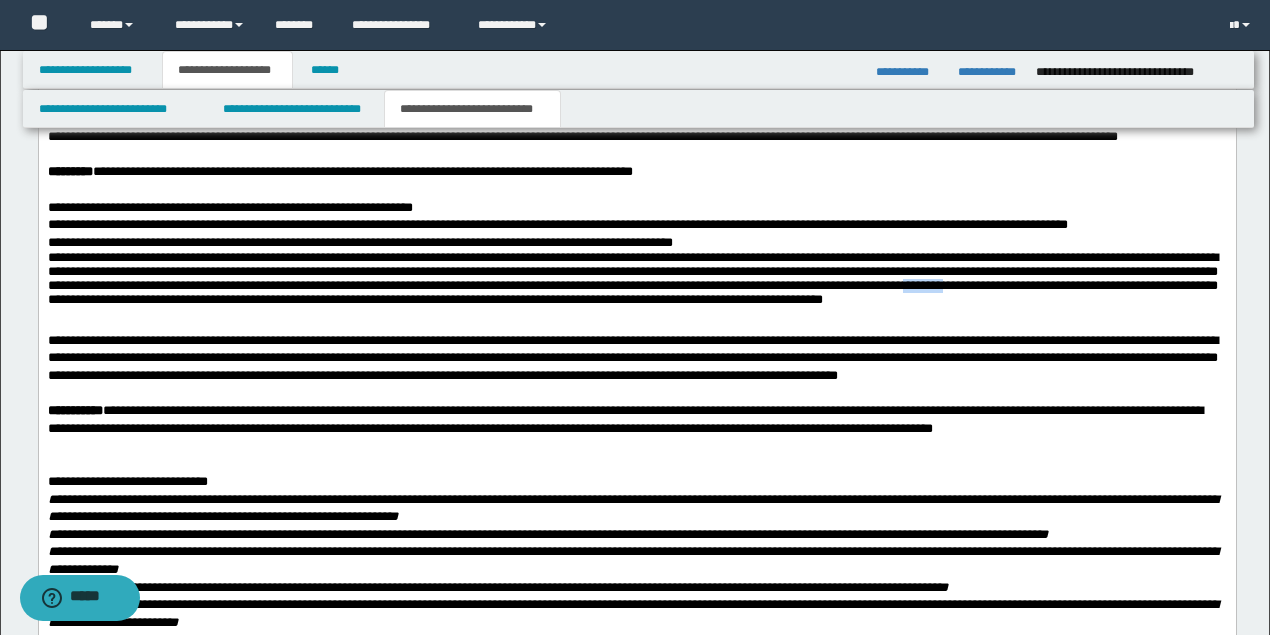 drag, startPoint x: 1183, startPoint y: 354, endPoint x: 1219, endPoint y: 348, distance: 36.496574 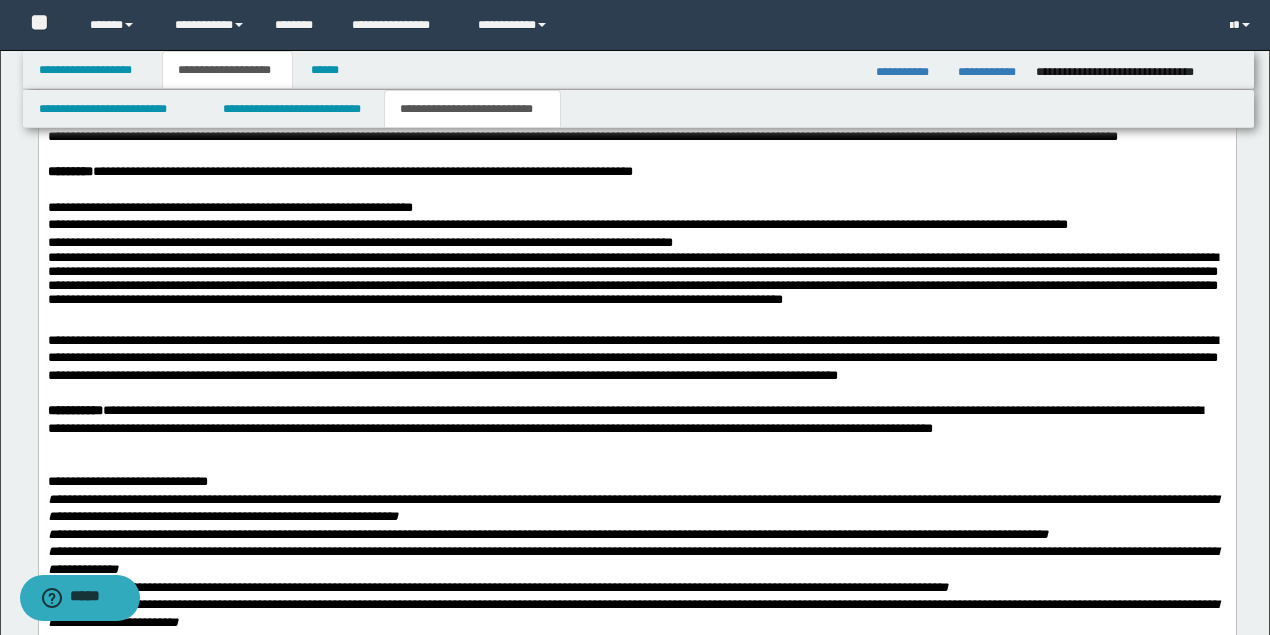 click on "**********" at bounding box center (637, 282) 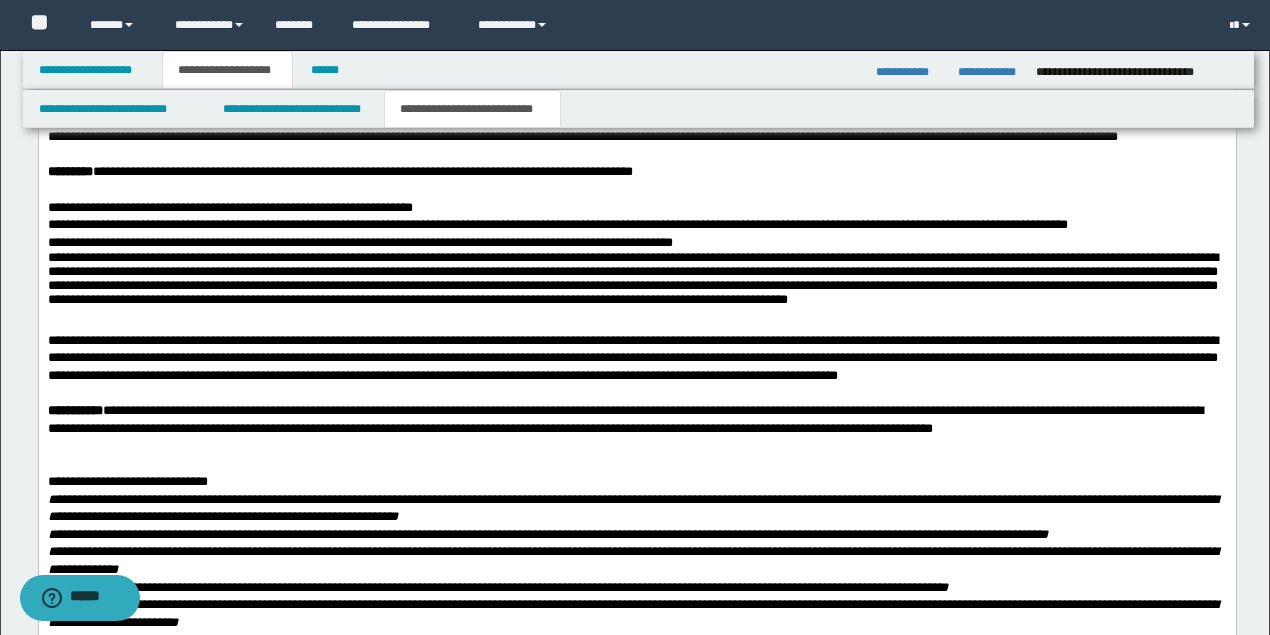 drag, startPoint x: 1181, startPoint y: 356, endPoint x: 1192, endPoint y: 348, distance: 13.601471 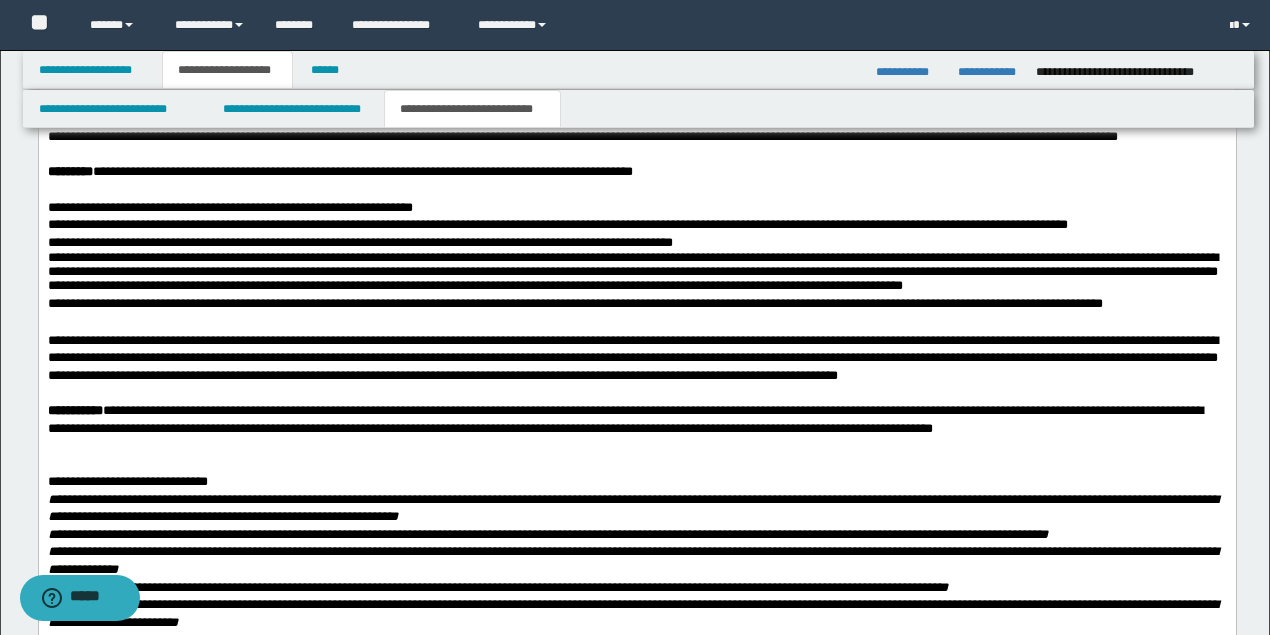 scroll, scrollTop: 2669, scrollLeft: 0, axis: vertical 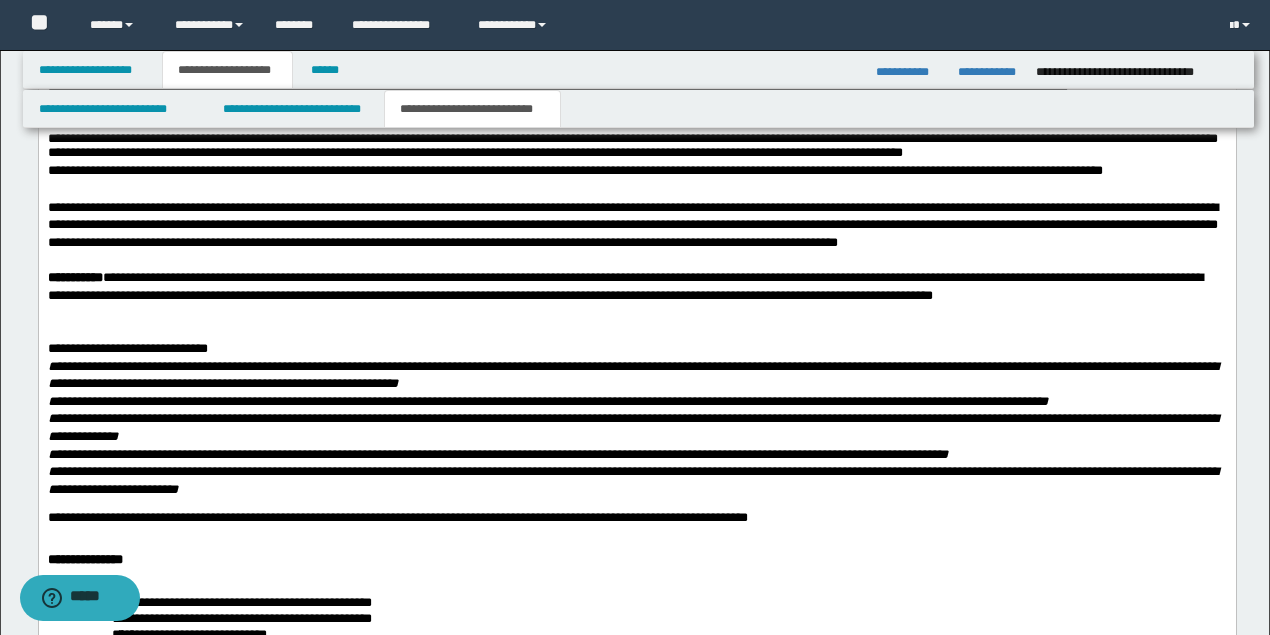click on "**********" at bounding box center [632, 226] 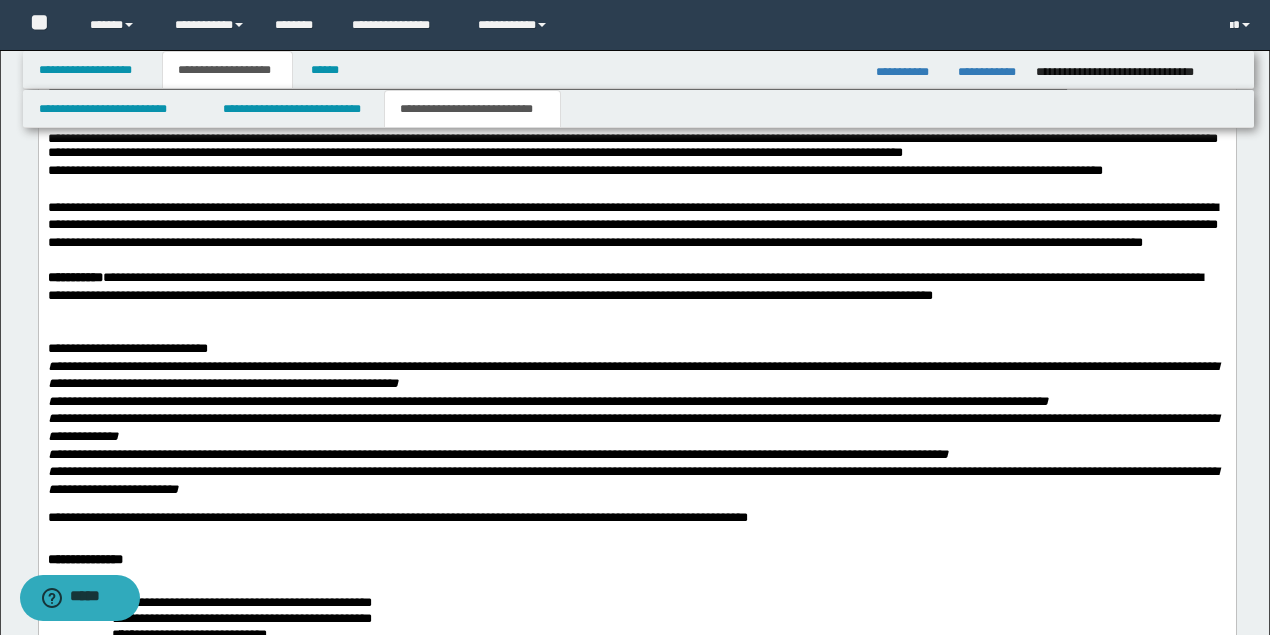scroll, scrollTop: 2802, scrollLeft: 0, axis: vertical 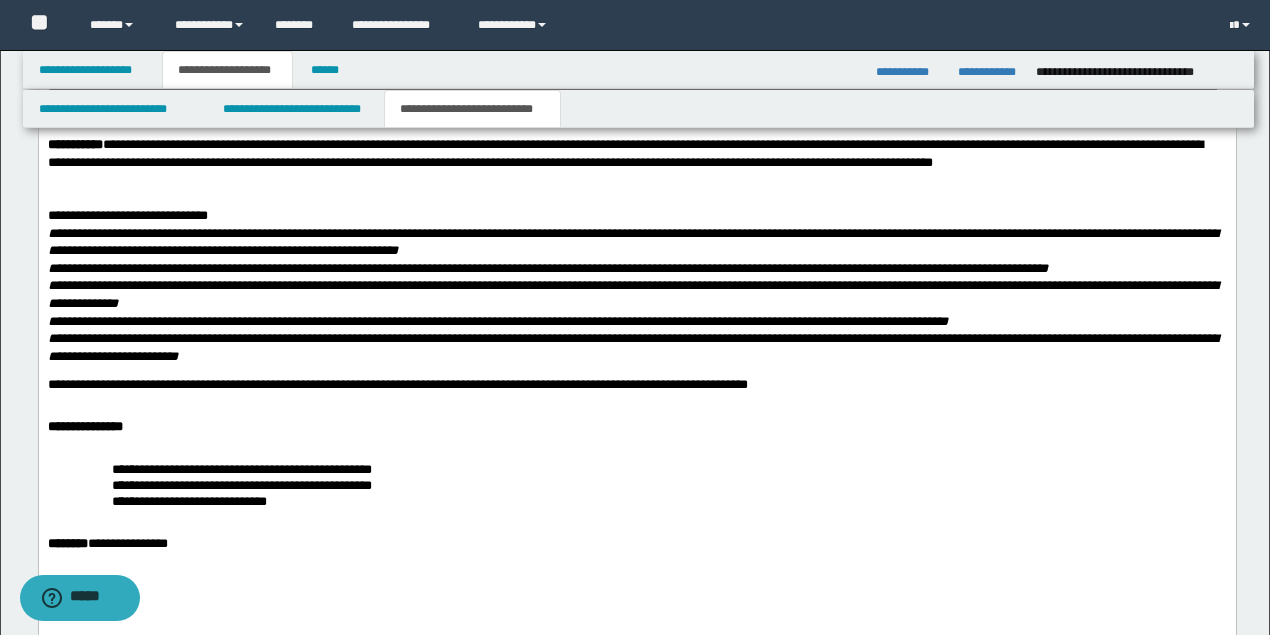 click at bounding box center (636, 198) 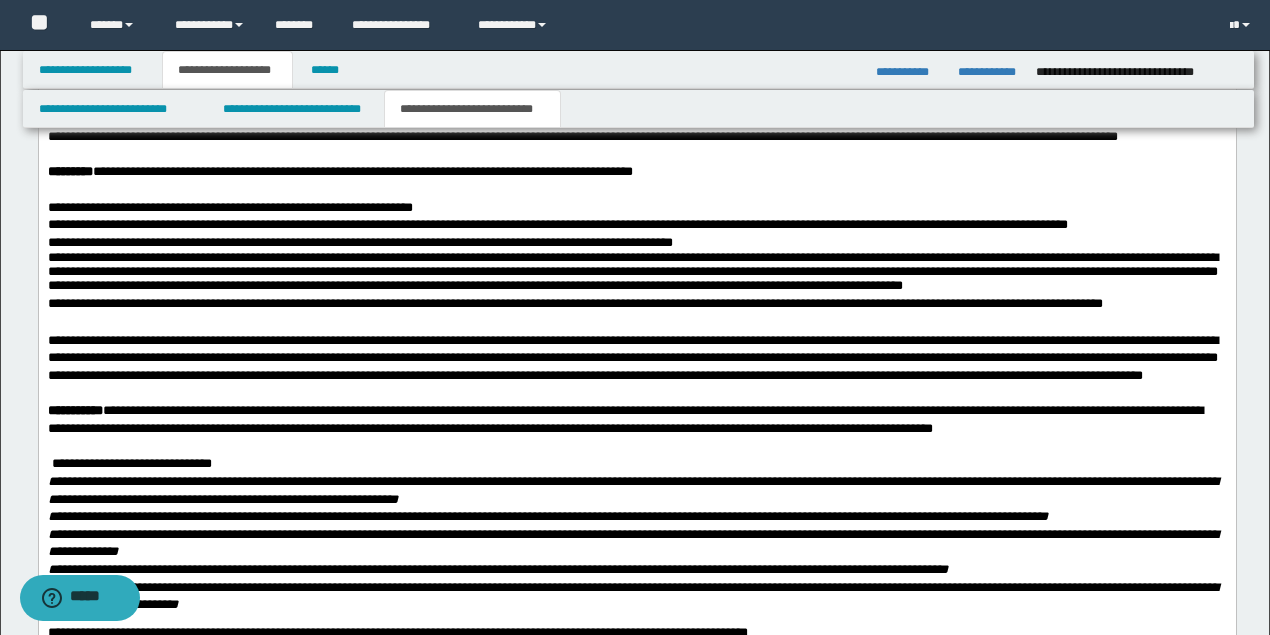 scroll, scrollTop: 2269, scrollLeft: 0, axis: vertical 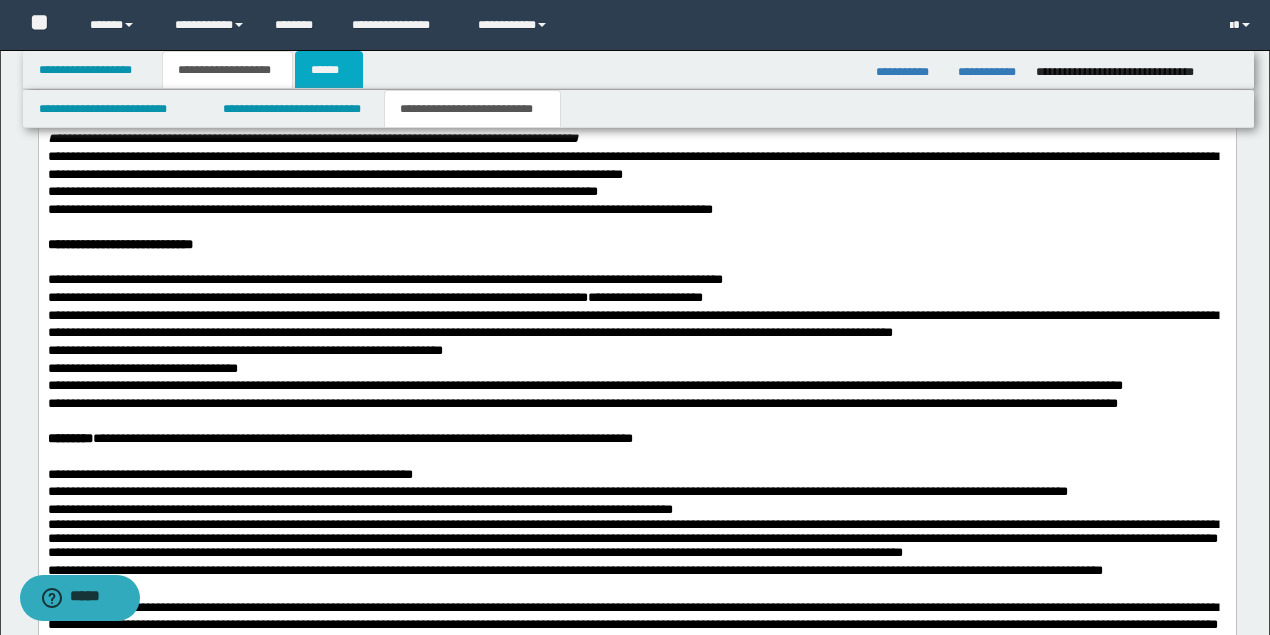 drag, startPoint x: 335, startPoint y: 82, endPoint x: 380, endPoint y: 107, distance: 51.47815 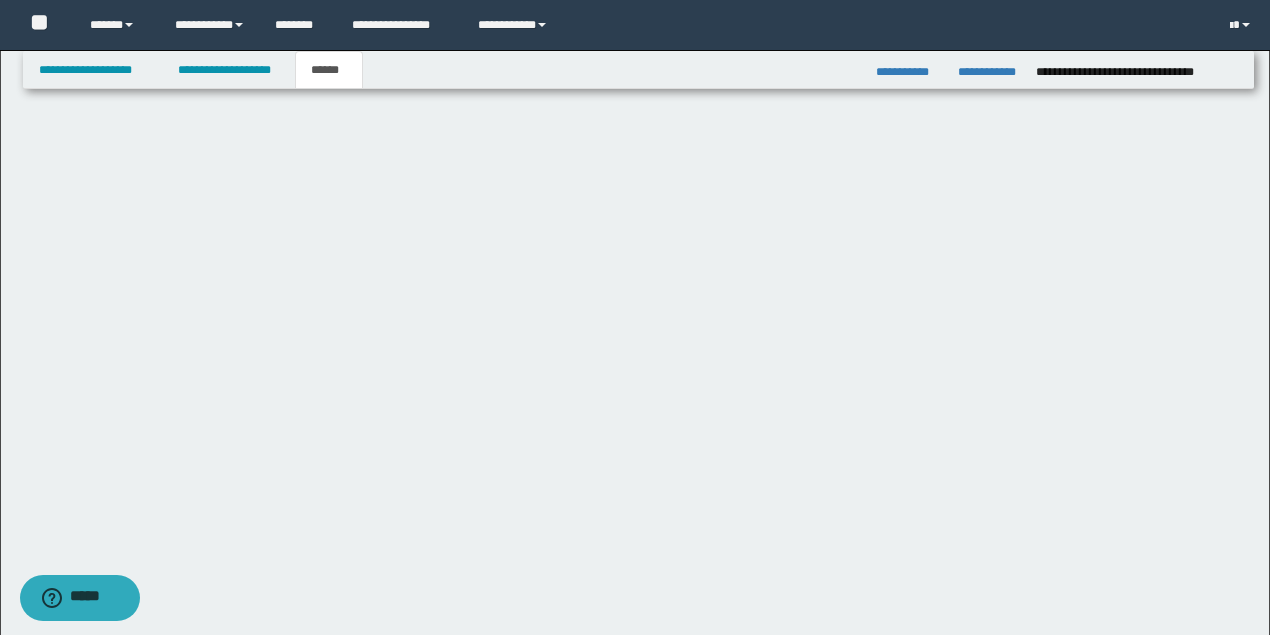 scroll, scrollTop: 0, scrollLeft: 0, axis: both 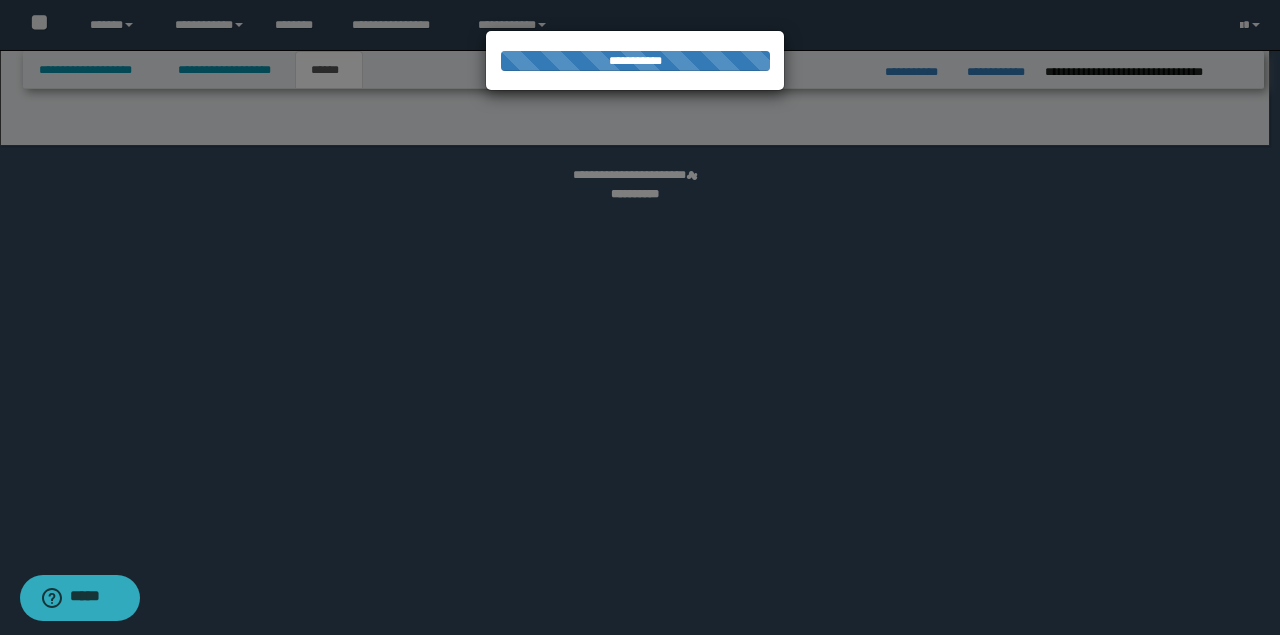 select on "*" 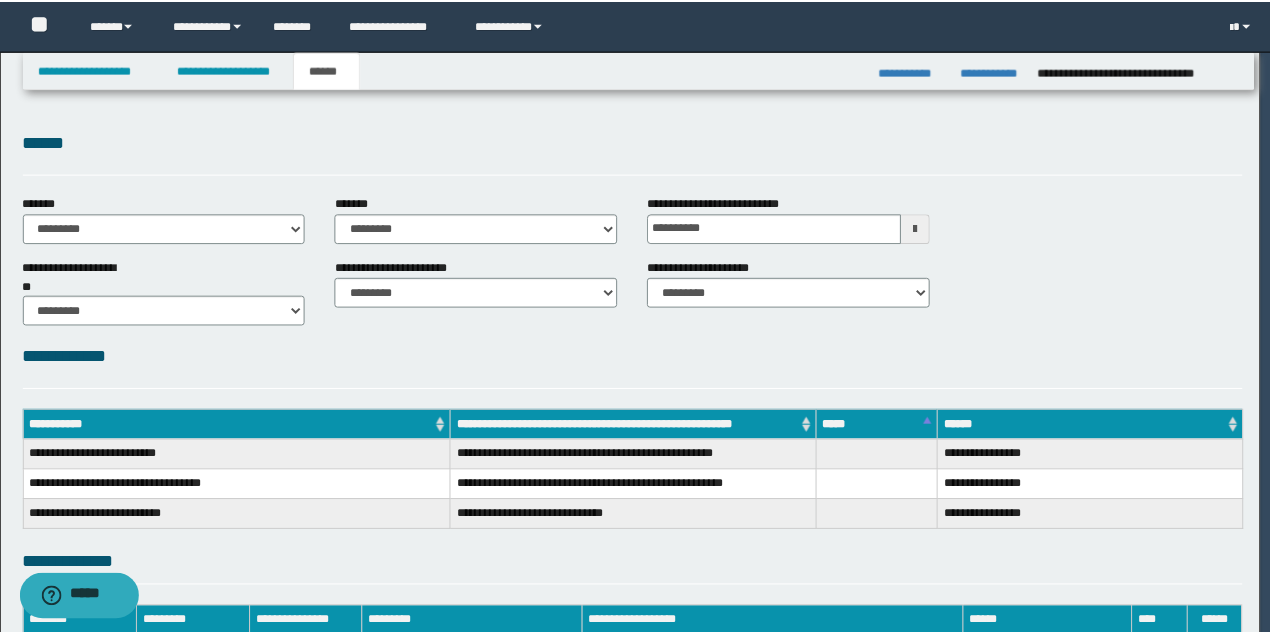 scroll, scrollTop: 0, scrollLeft: 0, axis: both 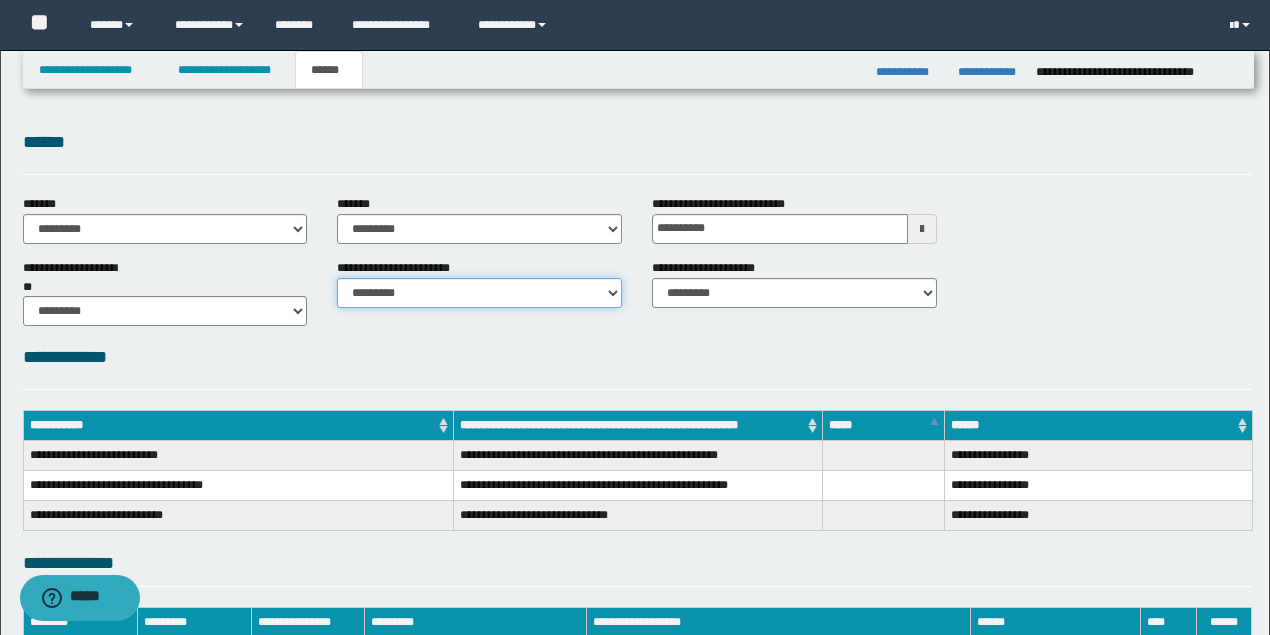 click on "*********
*********
*********" at bounding box center [479, 293] 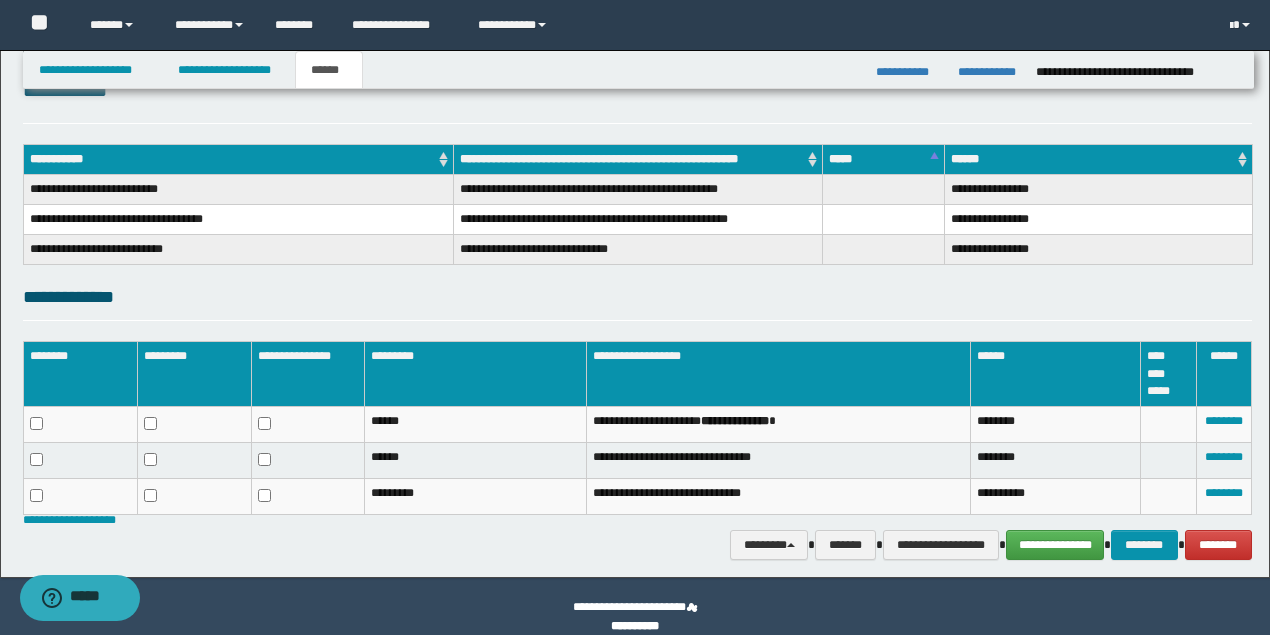 scroll, scrollTop: 286, scrollLeft: 0, axis: vertical 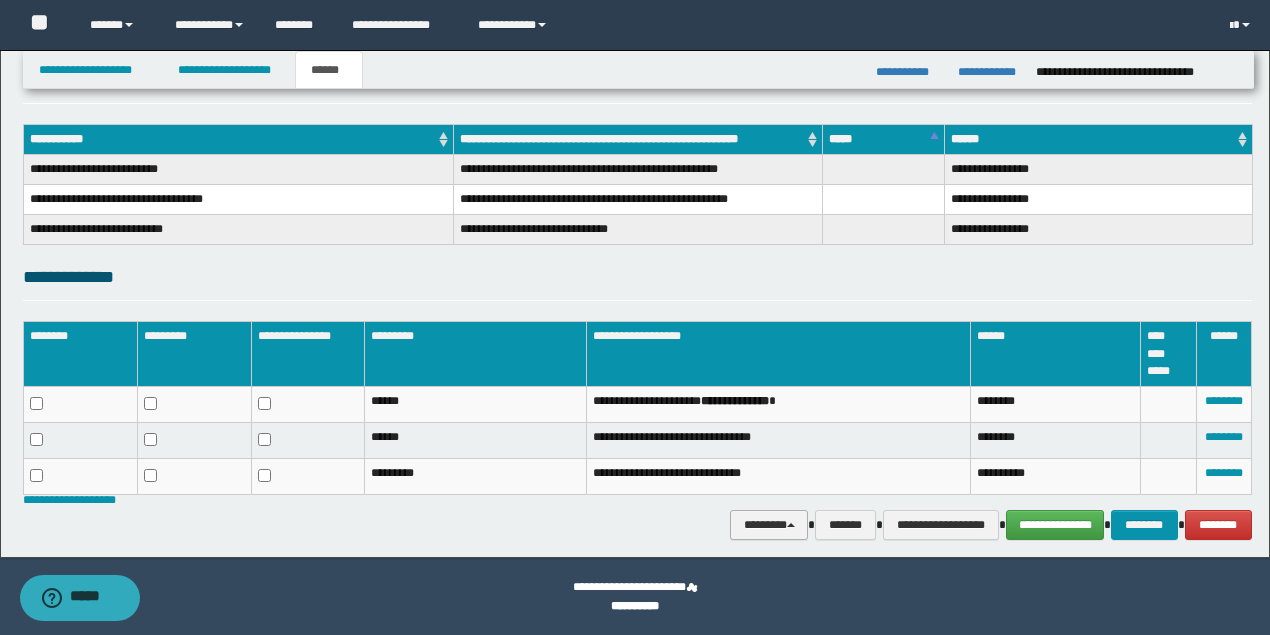 click on "********" at bounding box center [769, 524] 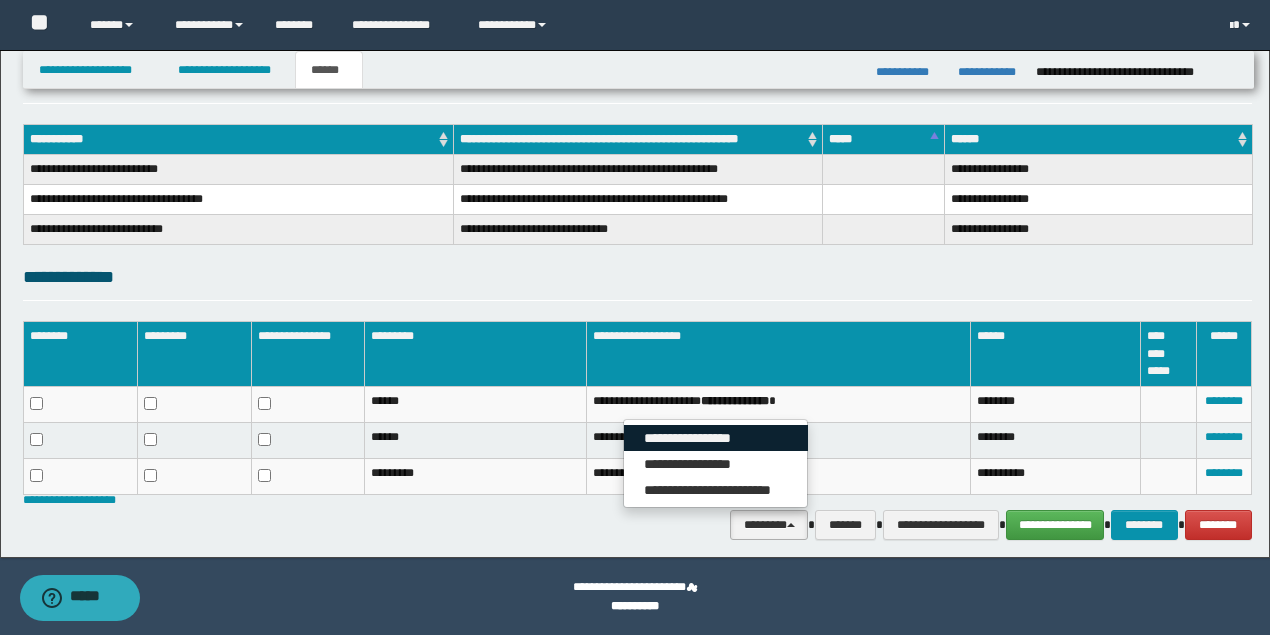 click on "**********" at bounding box center [716, 438] 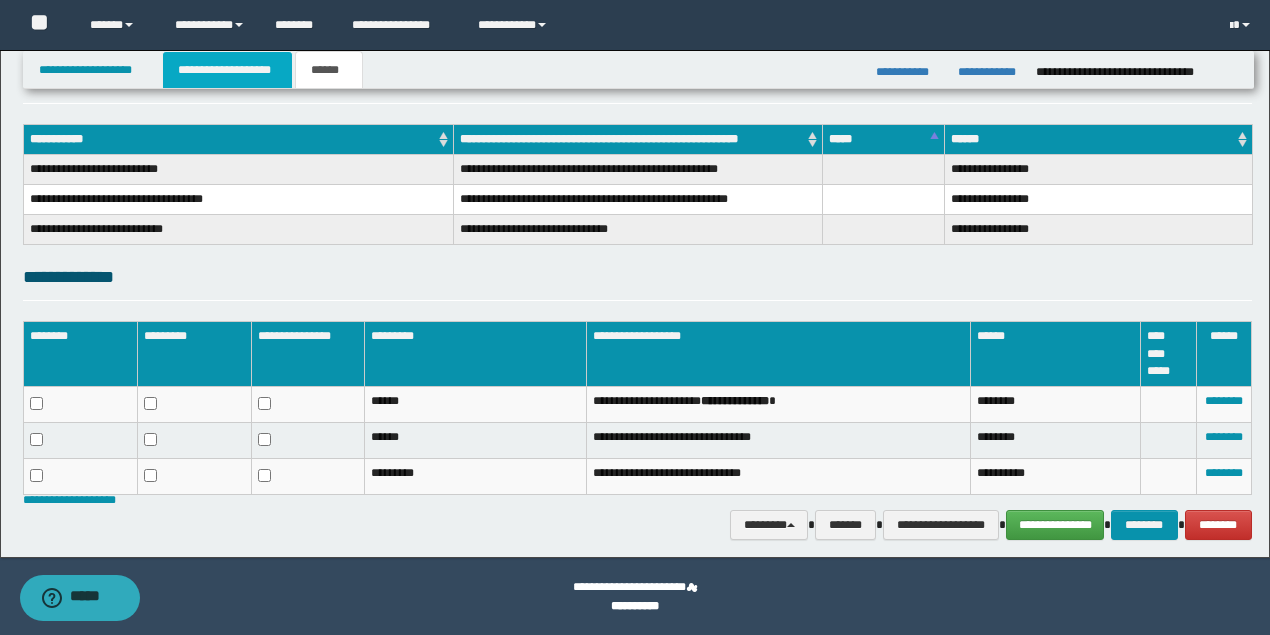click on "**********" at bounding box center (227, 70) 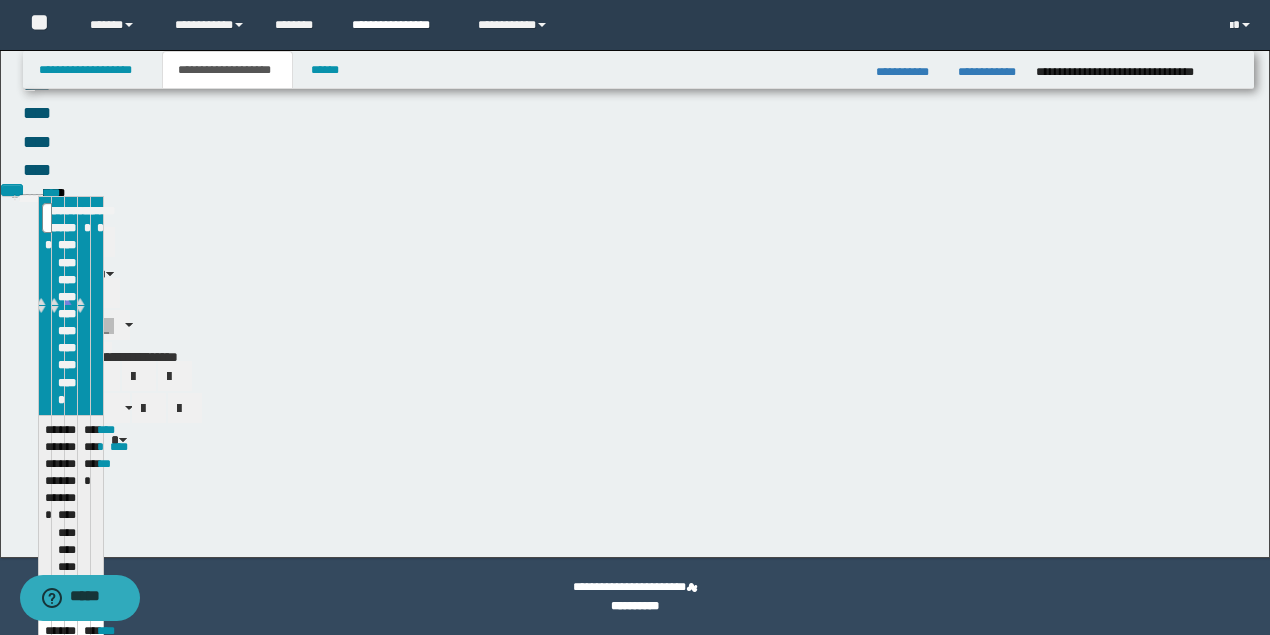 scroll, scrollTop: 317, scrollLeft: 0, axis: vertical 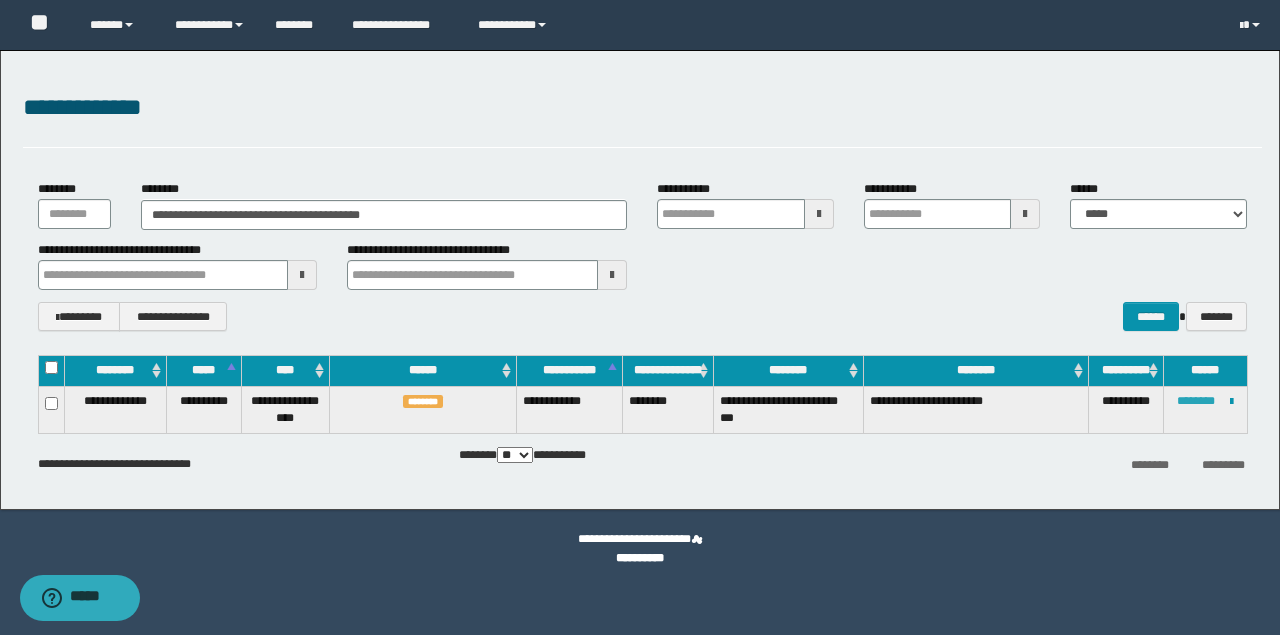 click on "********" at bounding box center [1196, 401] 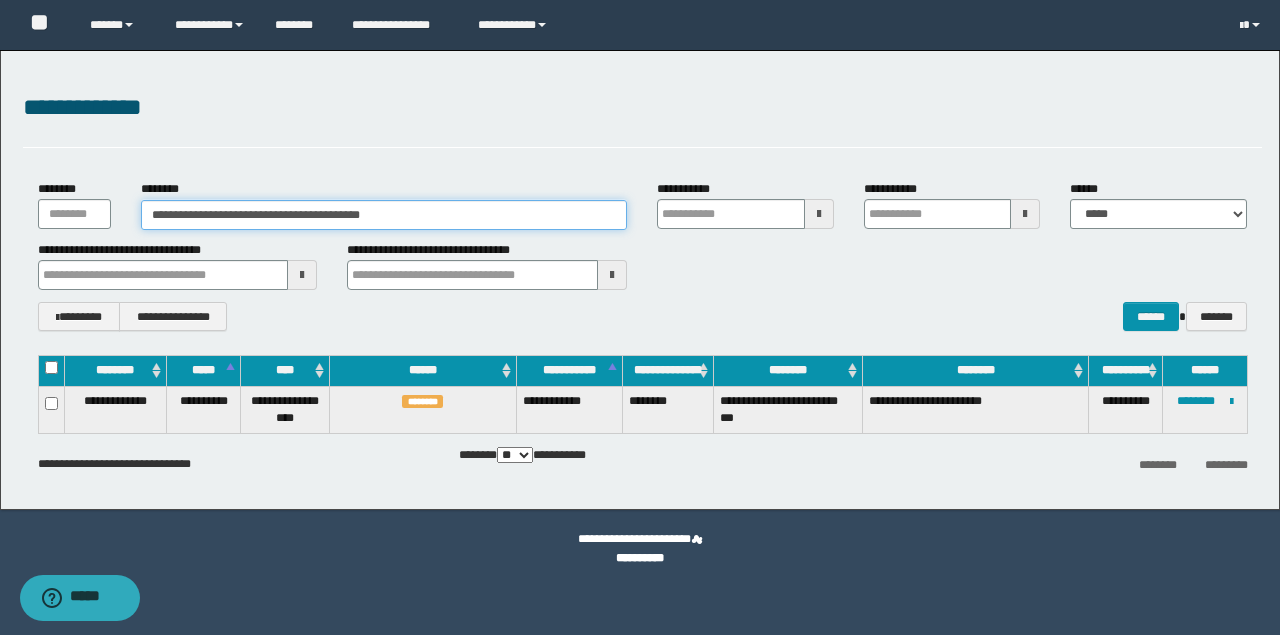 drag, startPoint x: 446, startPoint y: 207, endPoint x: 81, endPoint y: 213, distance: 365.04932 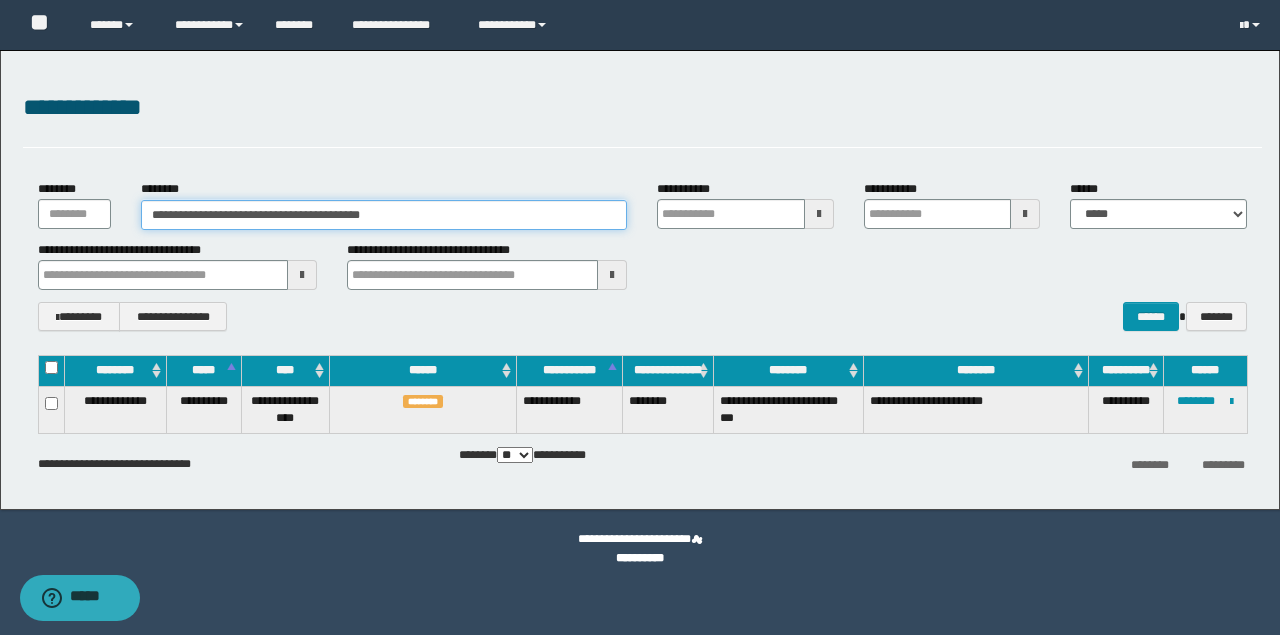 paste 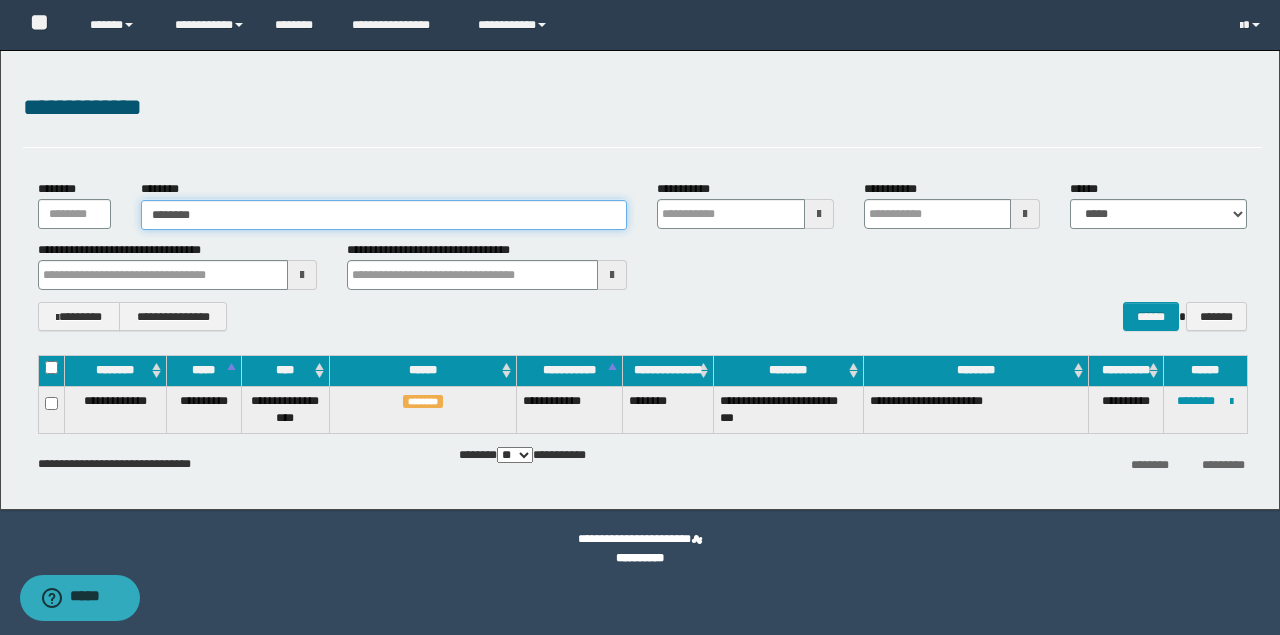 type on "********" 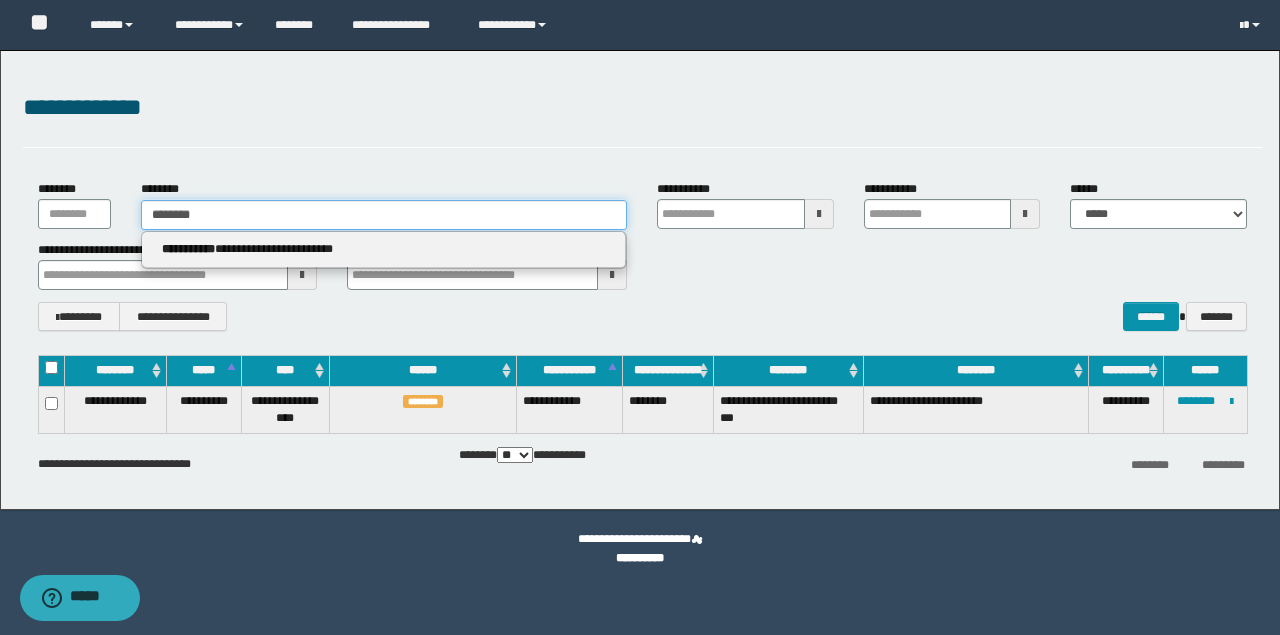 type on "********" 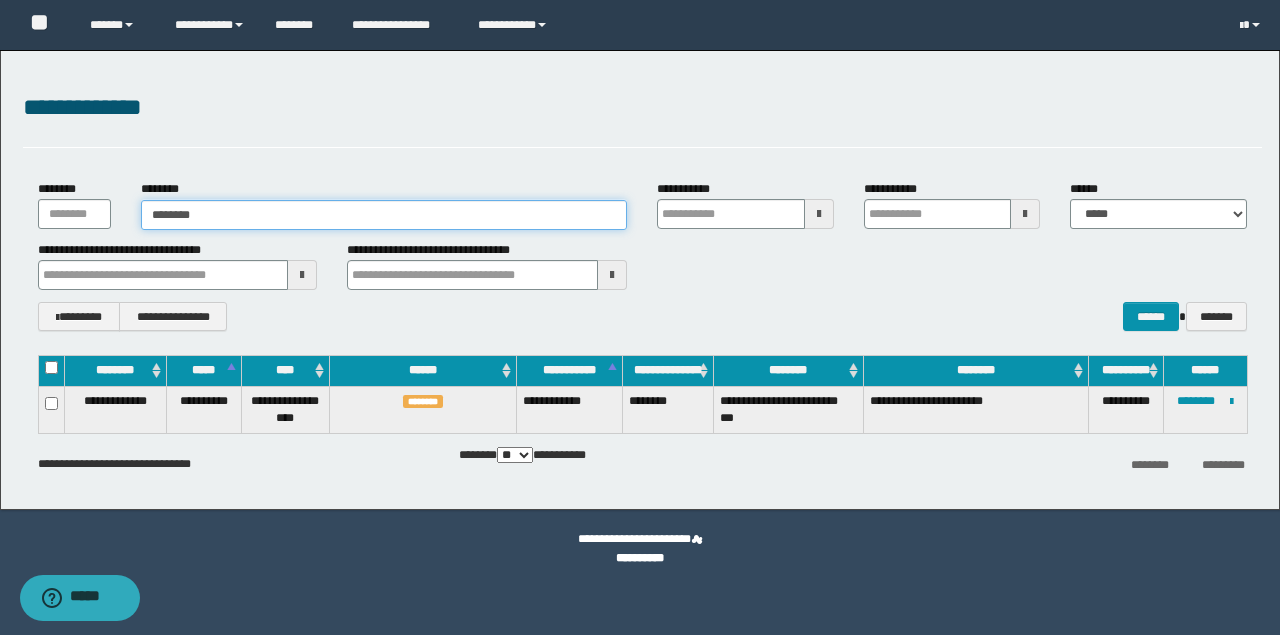click on "********" at bounding box center (384, 215) 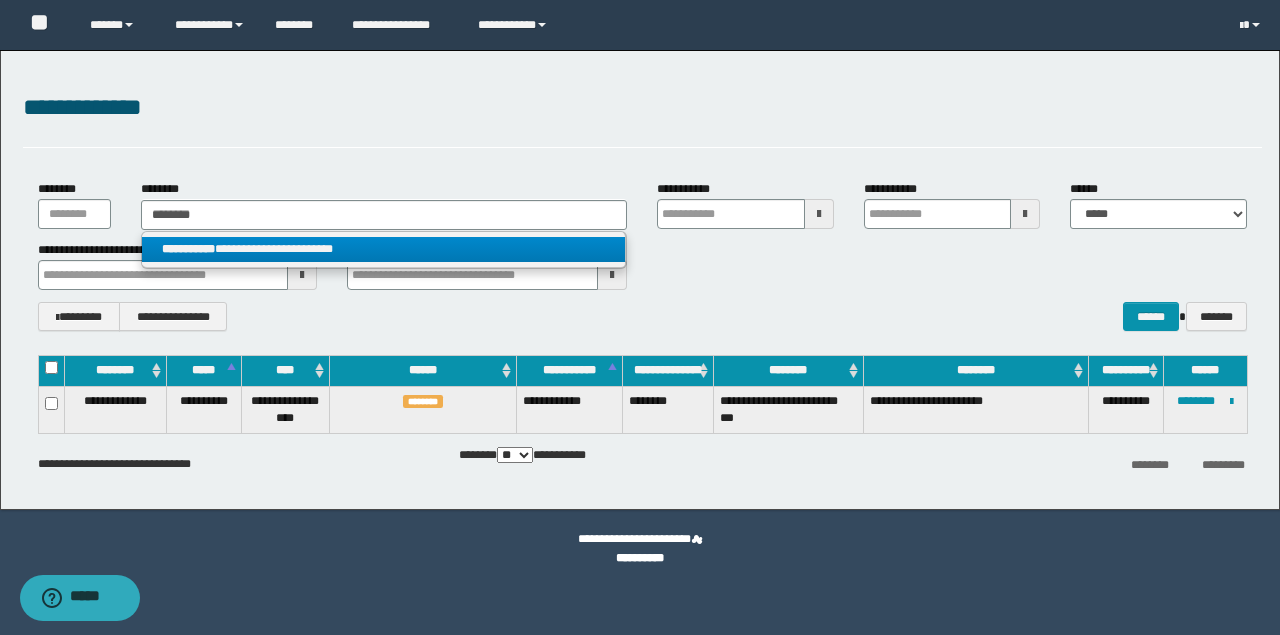 click on "**********" at bounding box center (384, 249) 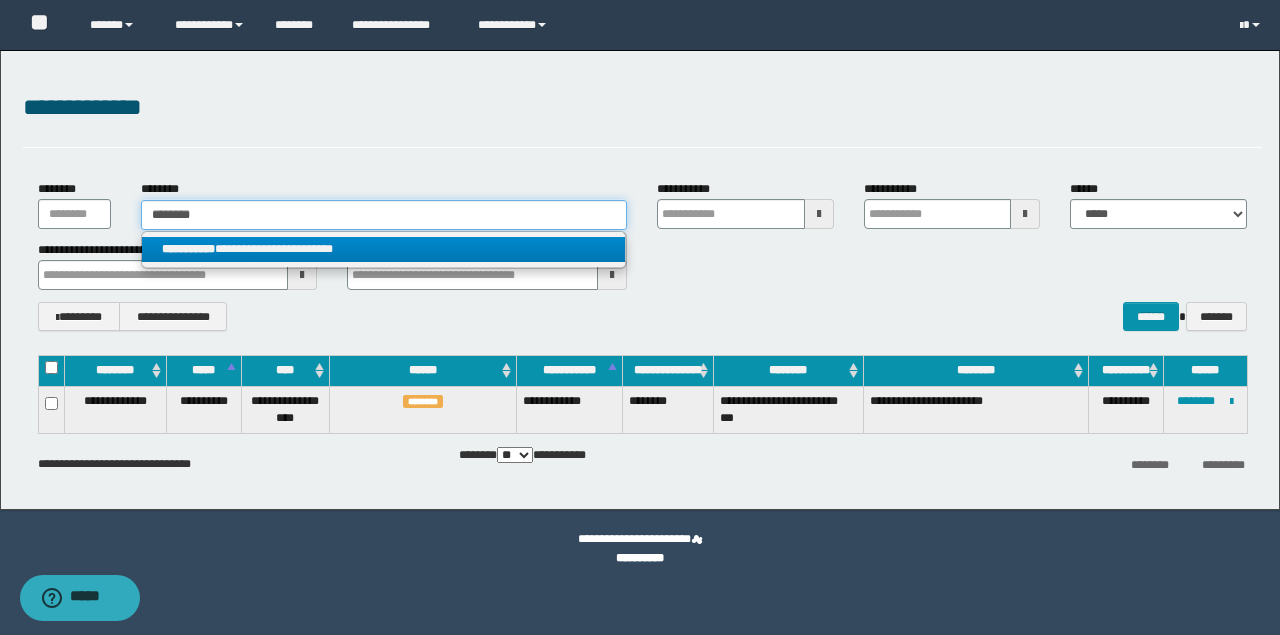 type 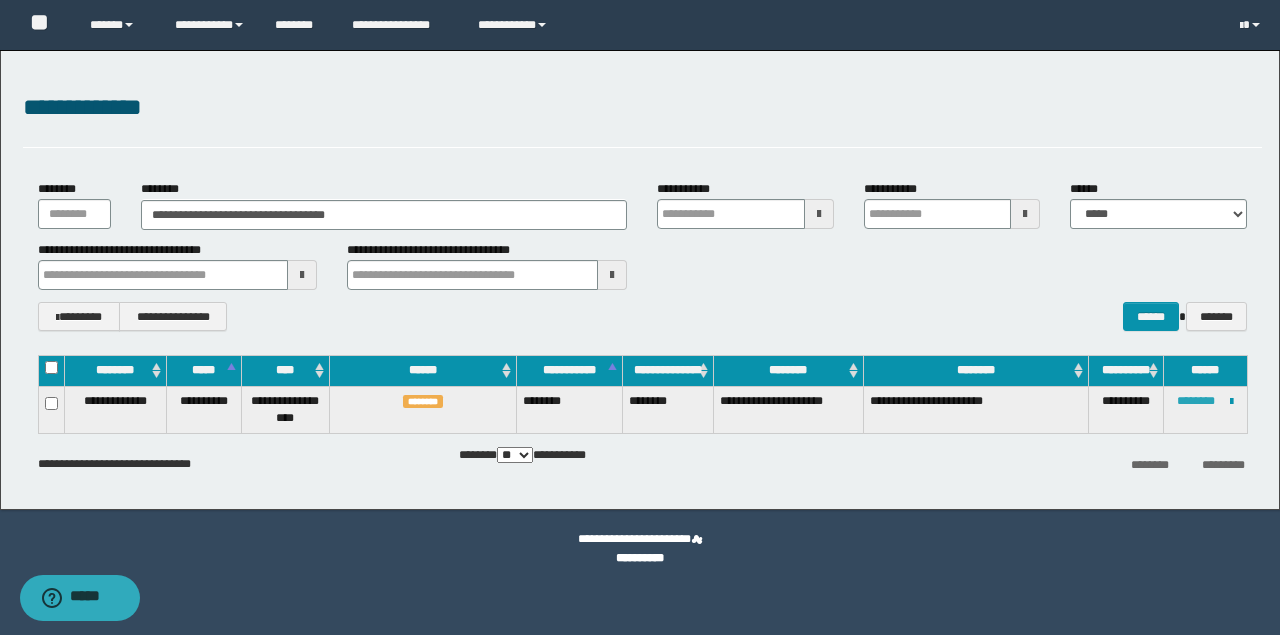 click on "********" at bounding box center [1196, 401] 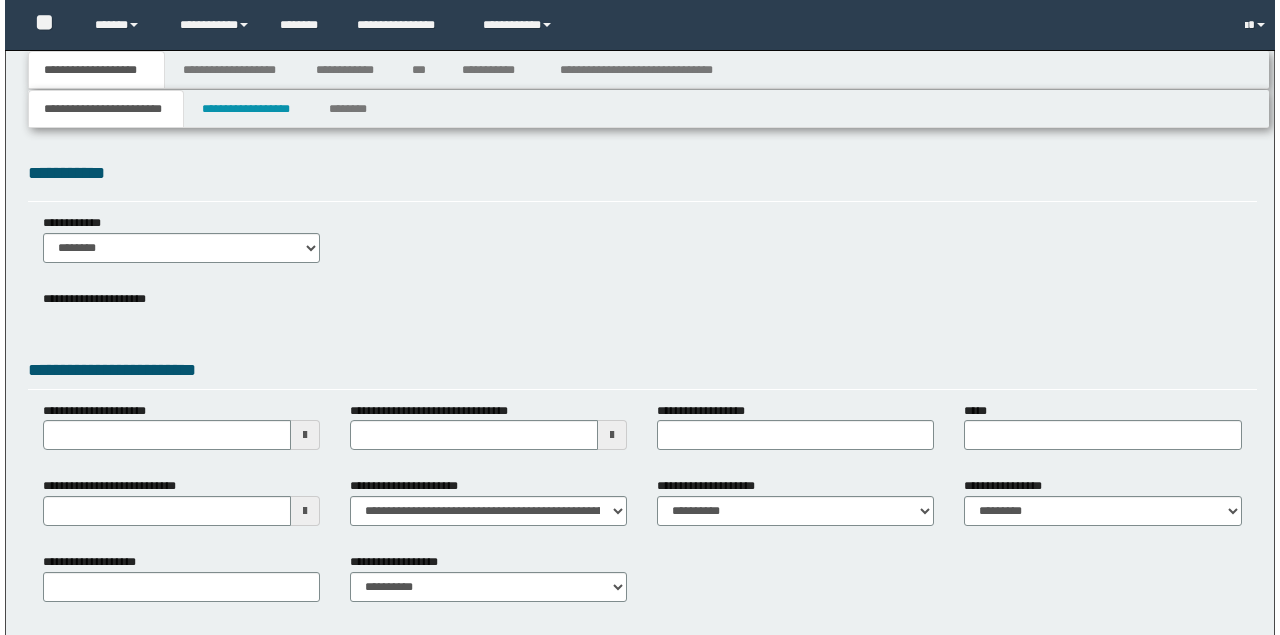 scroll, scrollTop: 0, scrollLeft: 0, axis: both 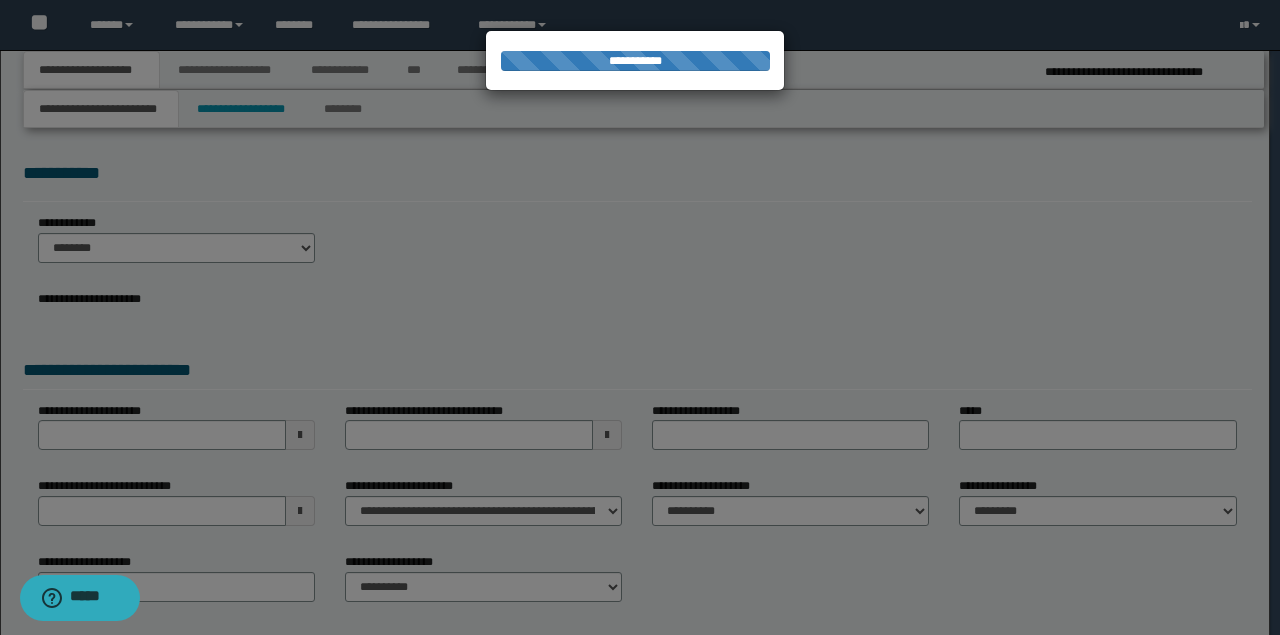 select on "*" 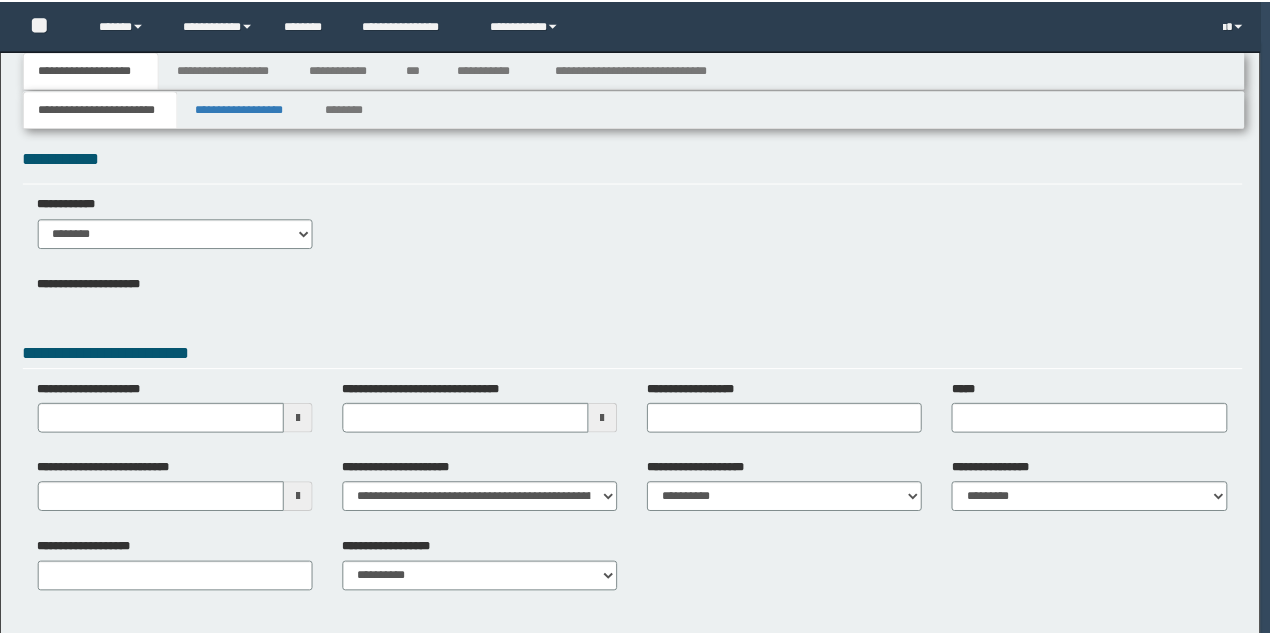 scroll, scrollTop: 0, scrollLeft: 0, axis: both 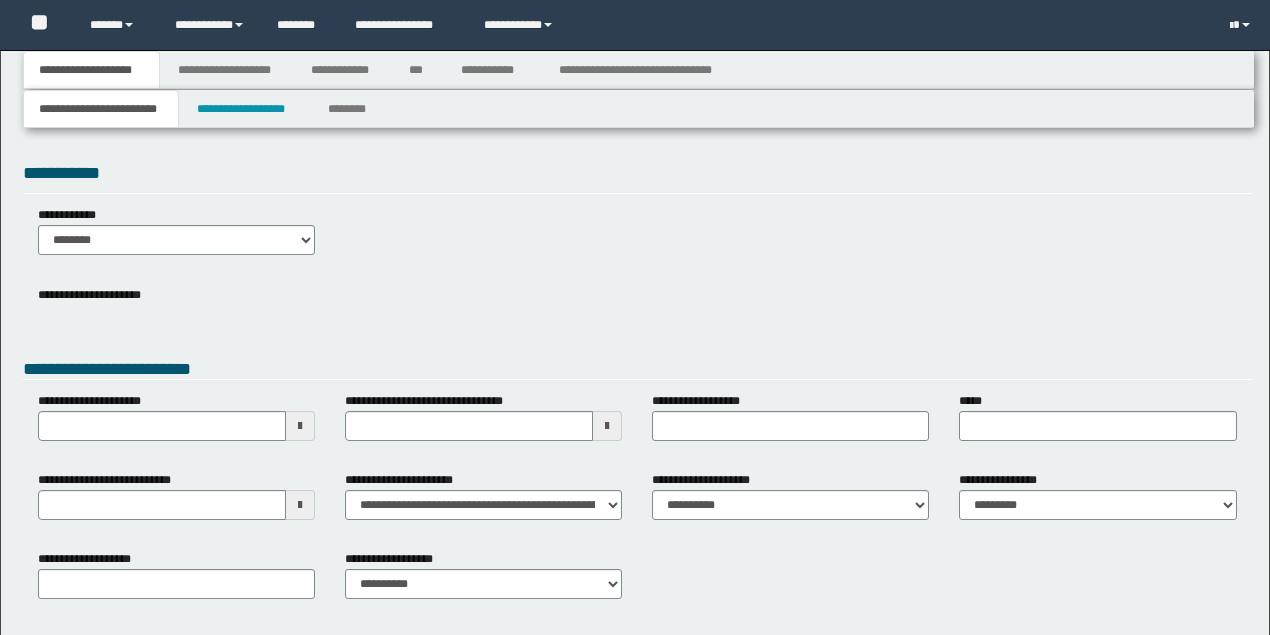 type 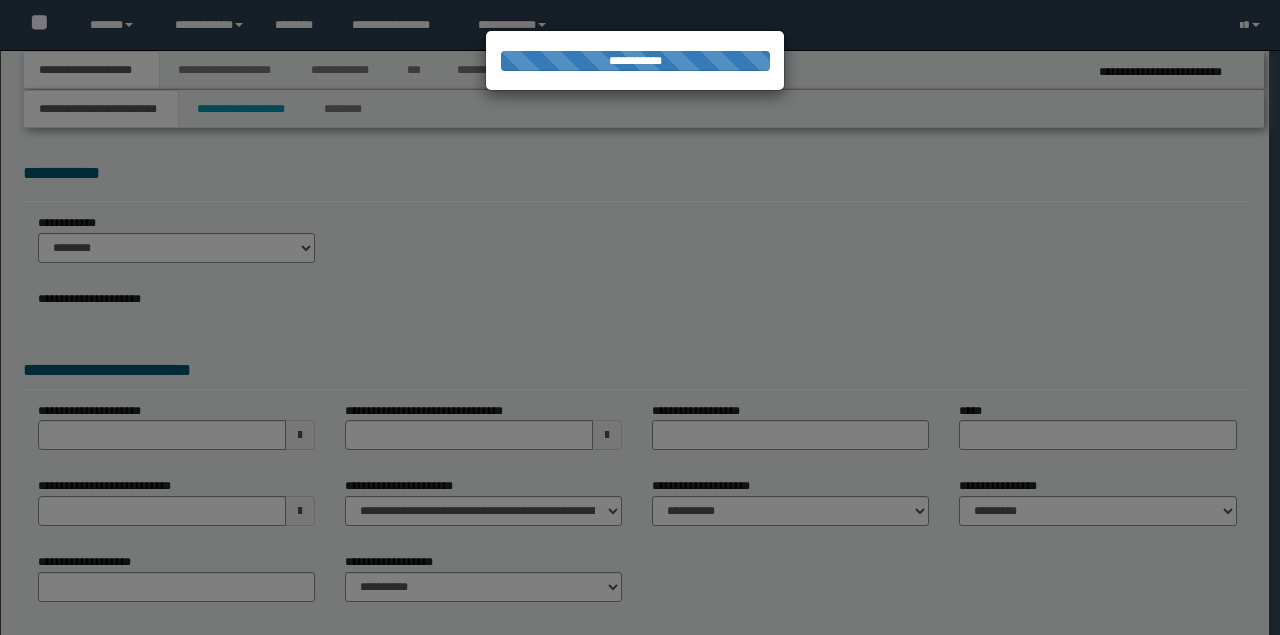 type on "**********" 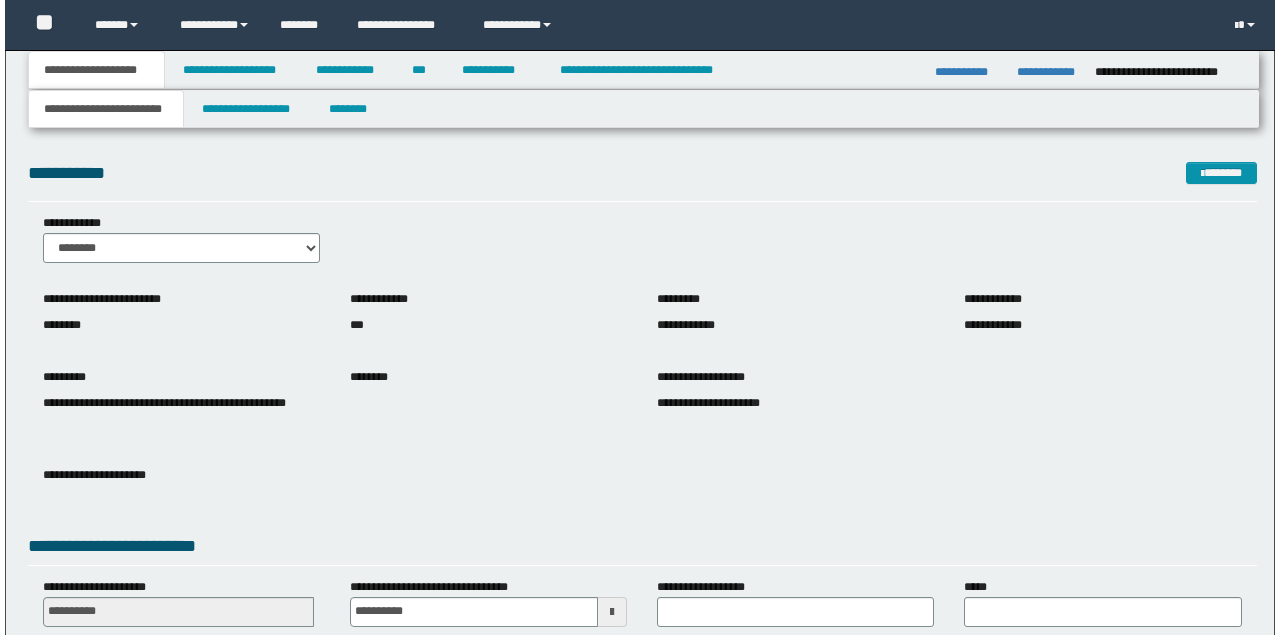 scroll, scrollTop: 0, scrollLeft: 0, axis: both 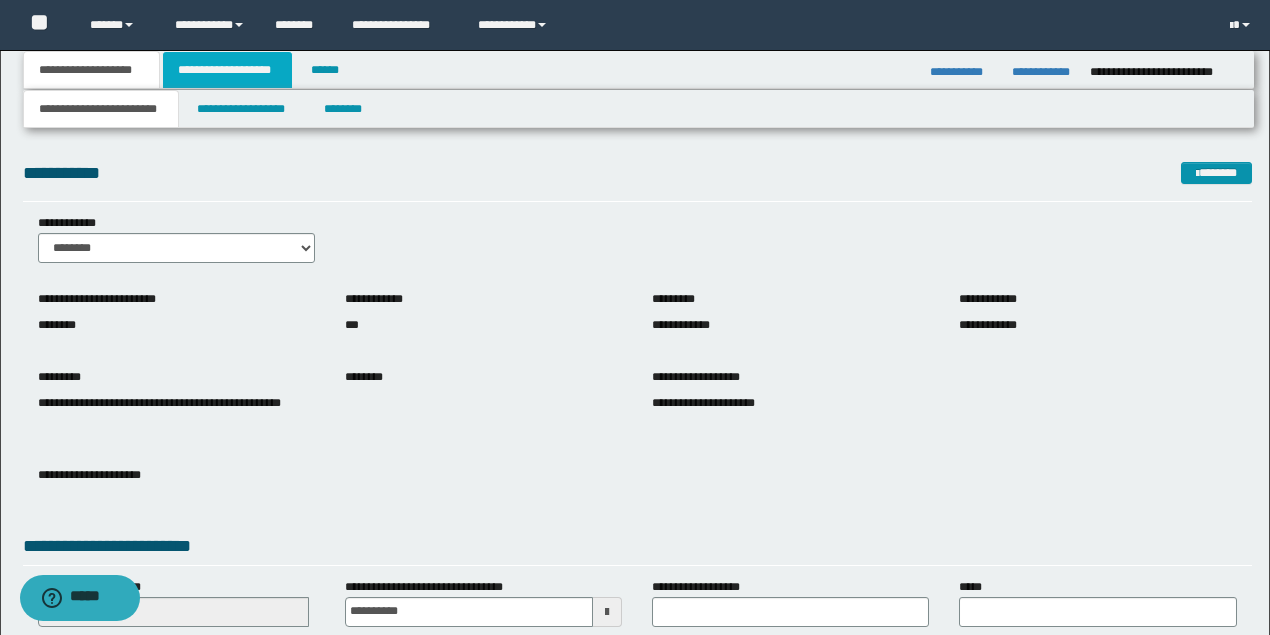 click on "**********" at bounding box center [227, 70] 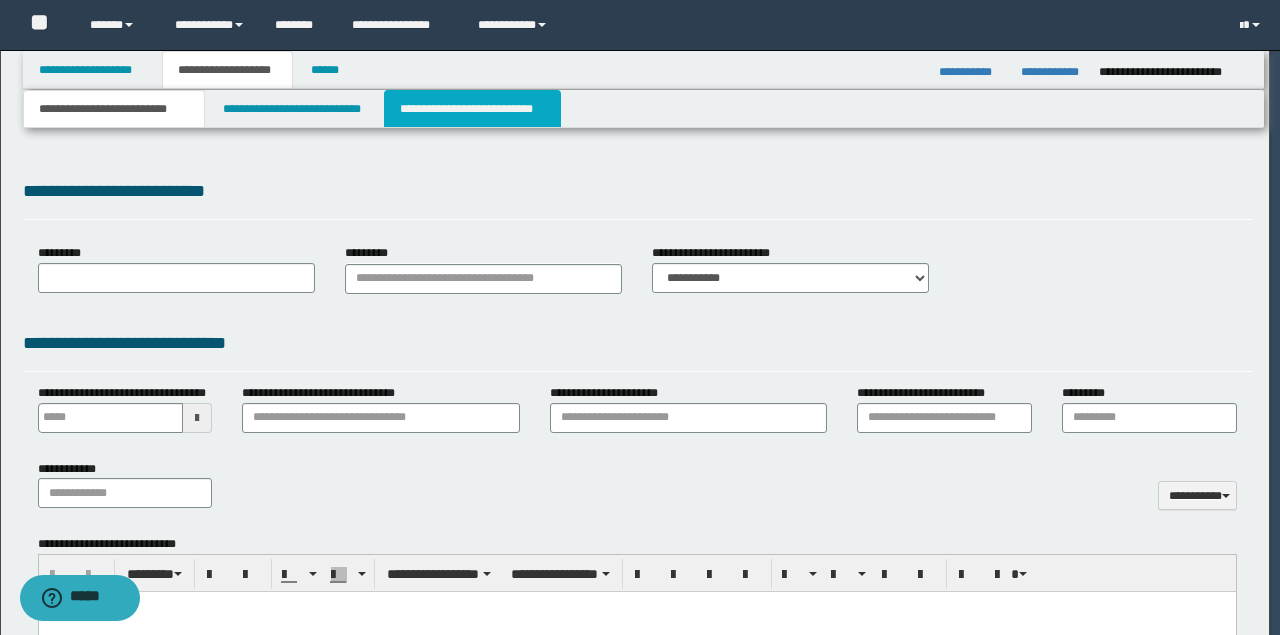 type on "**********" 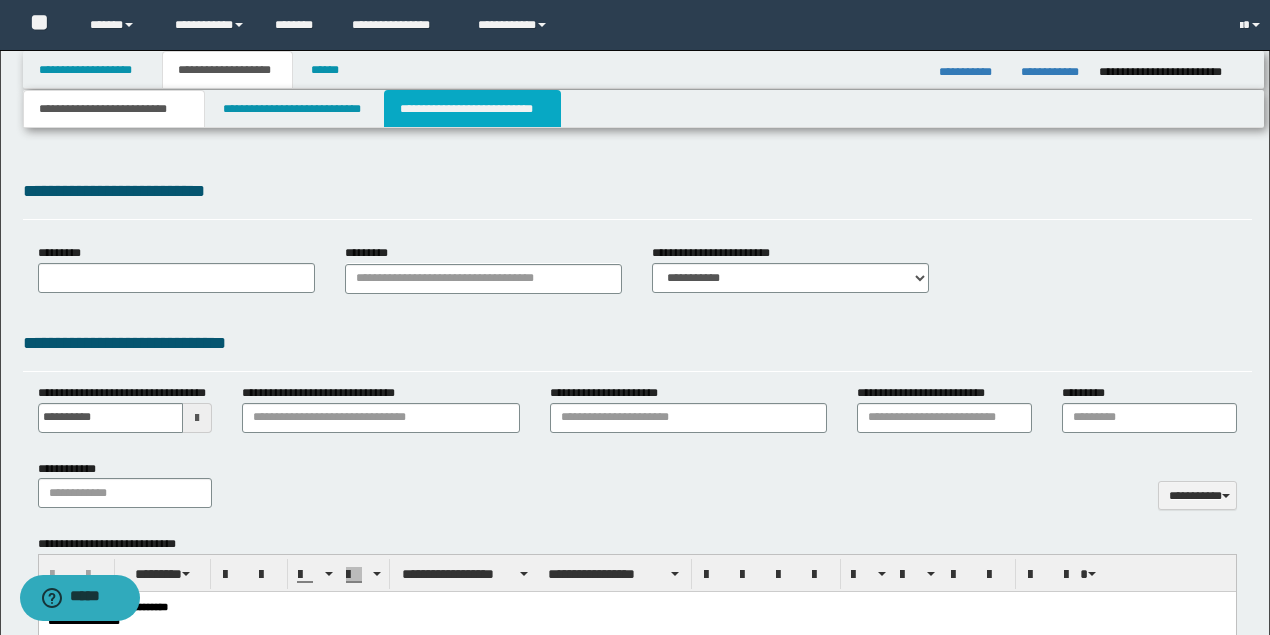 click on "**********" at bounding box center (472, 109) 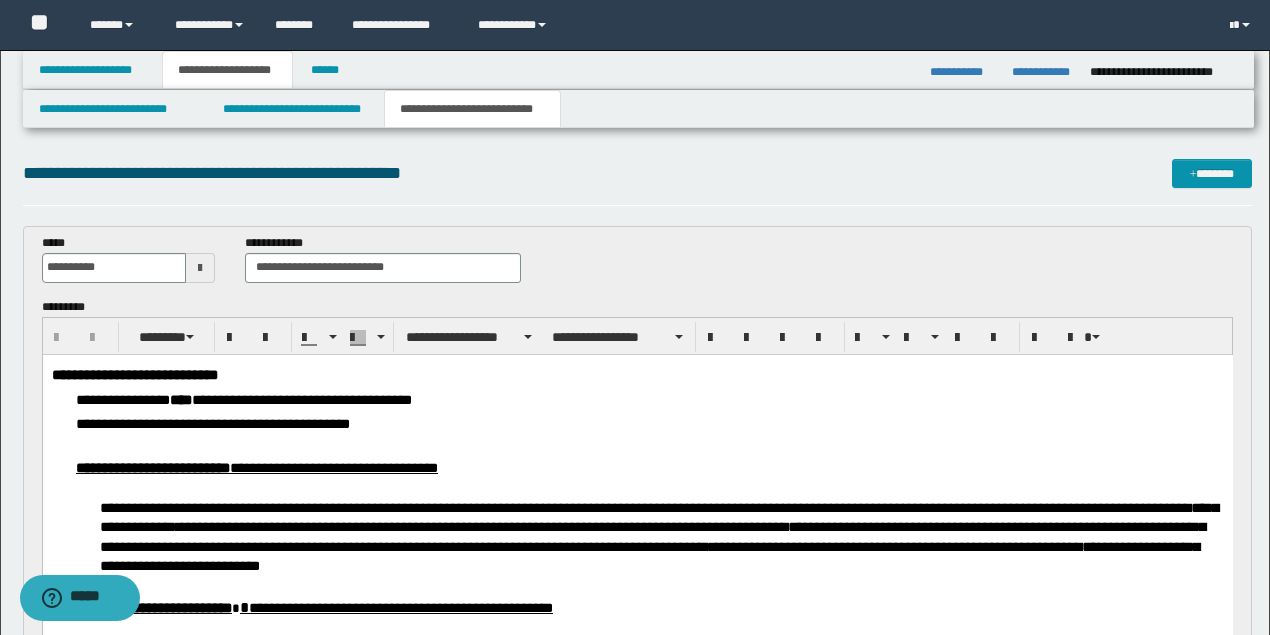 scroll, scrollTop: 0, scrollLeft: 0, axis: both 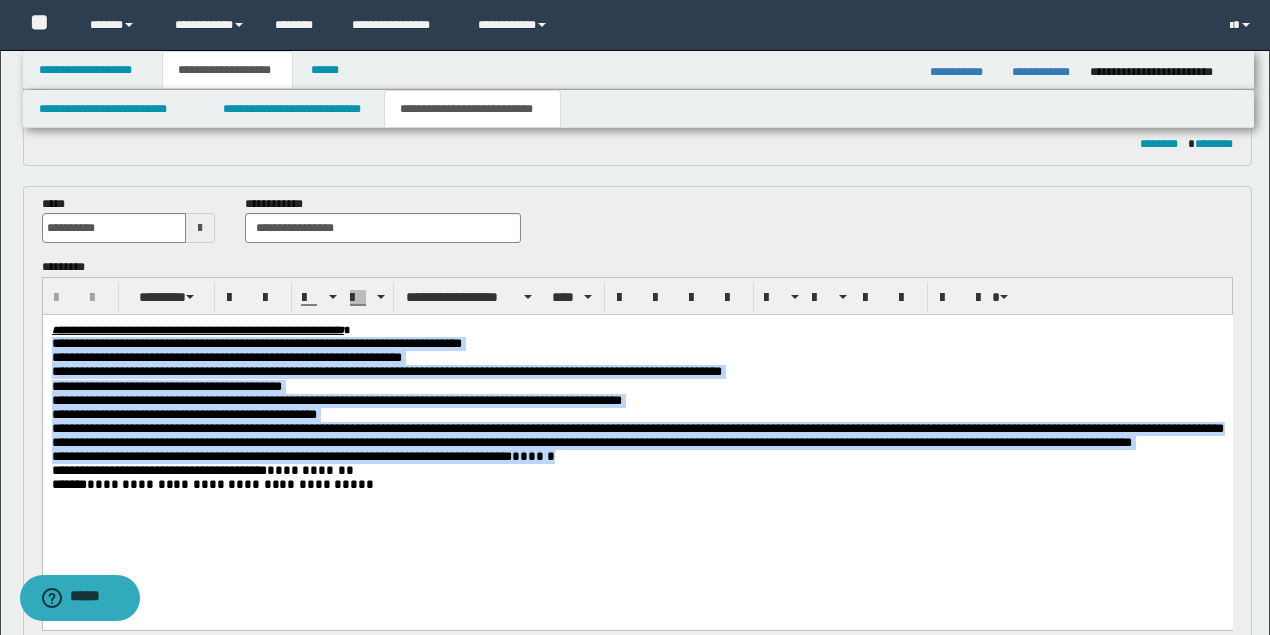 drag, startPoint x: 666, startPoint y: 482, endPoint x: 41, endPoint y: 346, distance: 639.6257 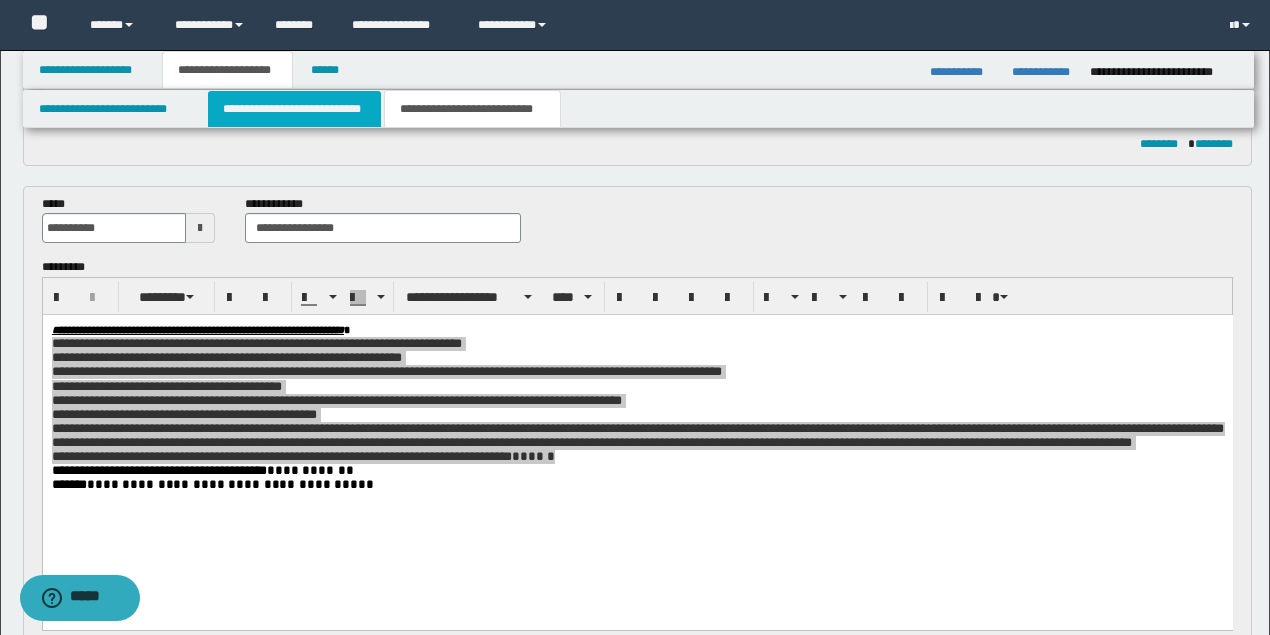 click on "**********" at bounding box center [294, 109] 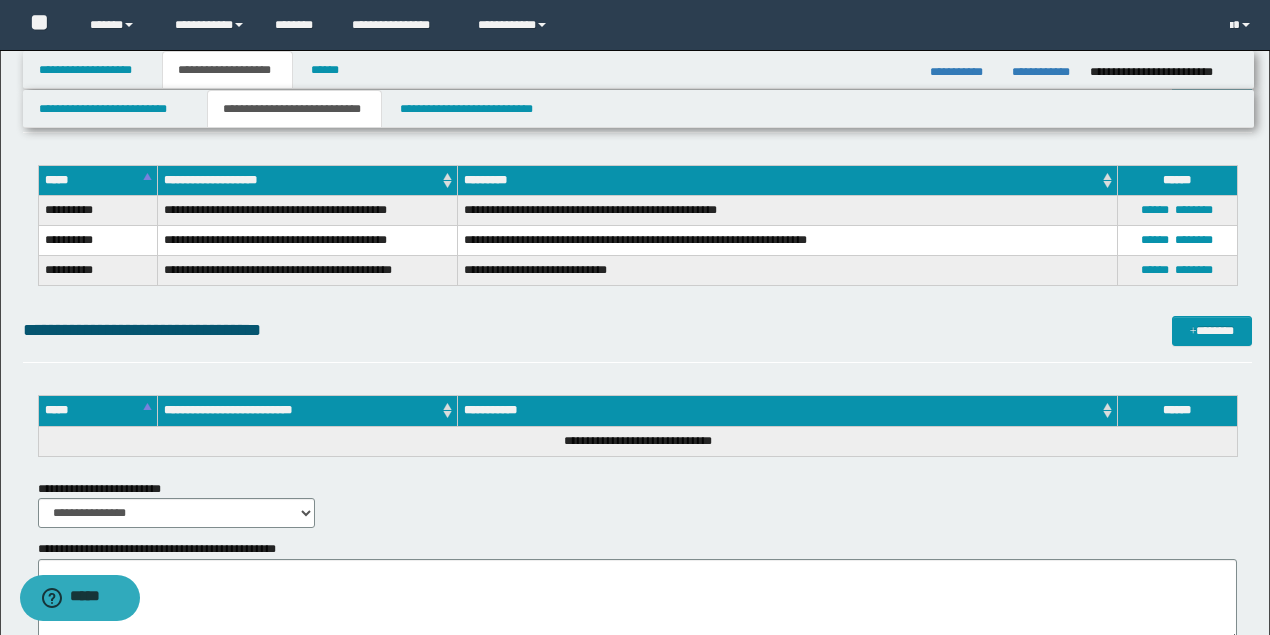 scroll, scrollTop: 2400, scrollLeft: 0, axis: vertical 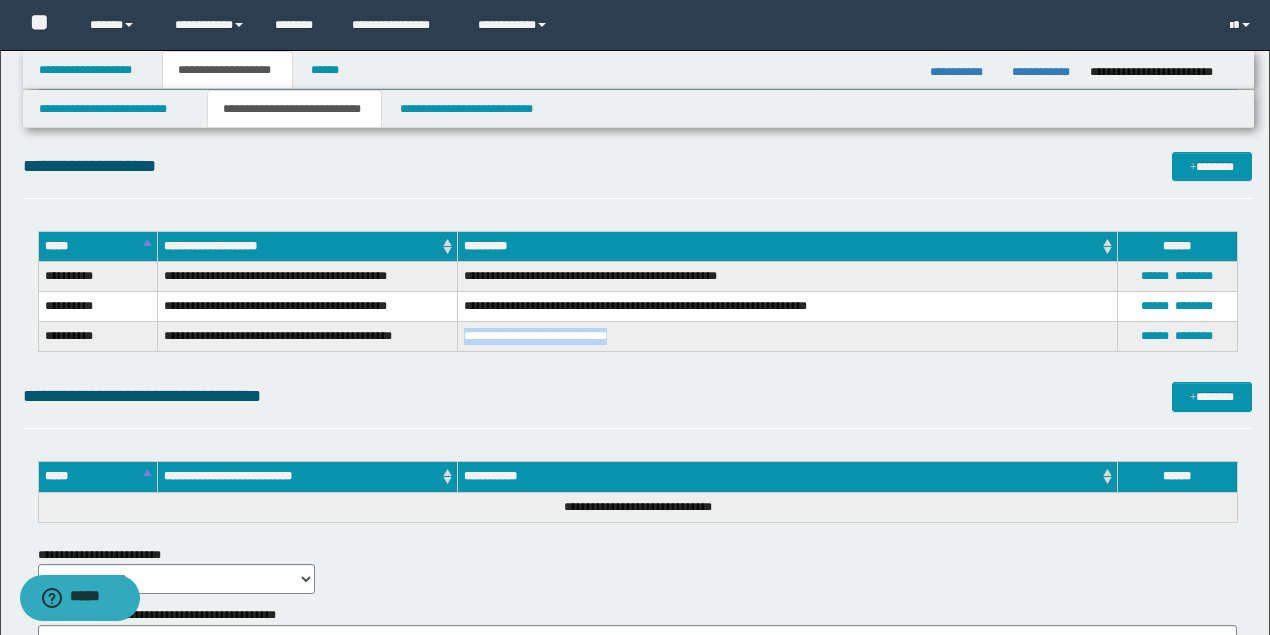 drag, startPoint x: 623, startPoint y: 336, endPoint x: 463, endPoint y: 337, distance: 160.00313 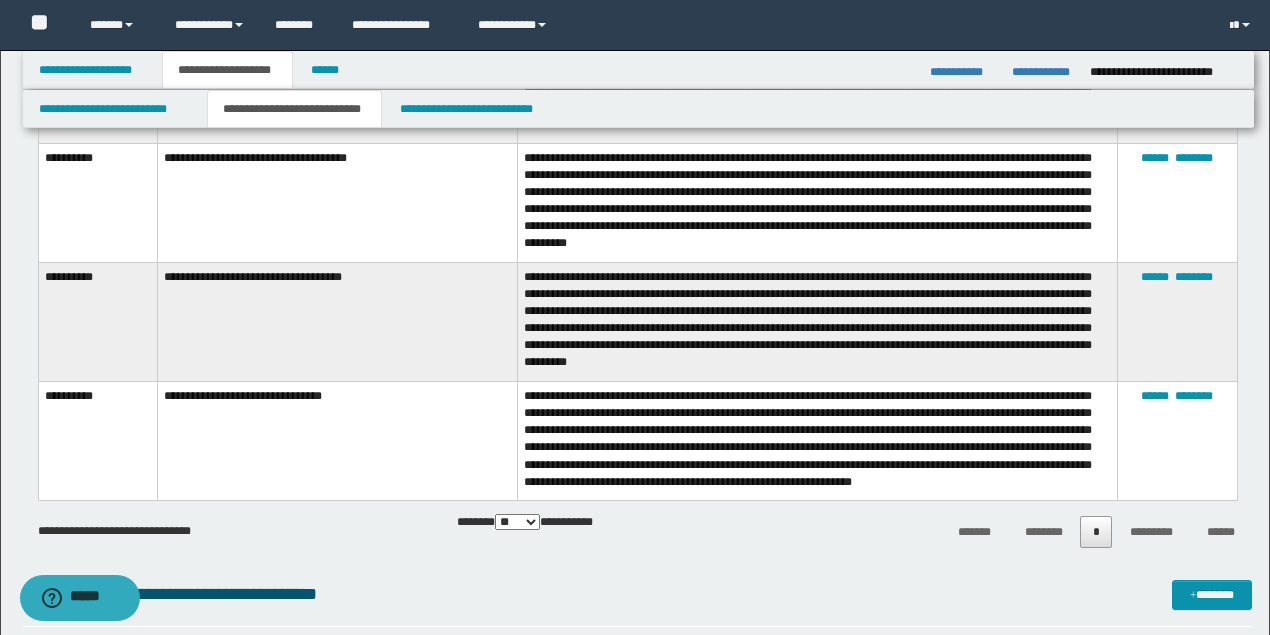scroll, scrollTop: 1533, scrollLeft: 0, axis: vertical 